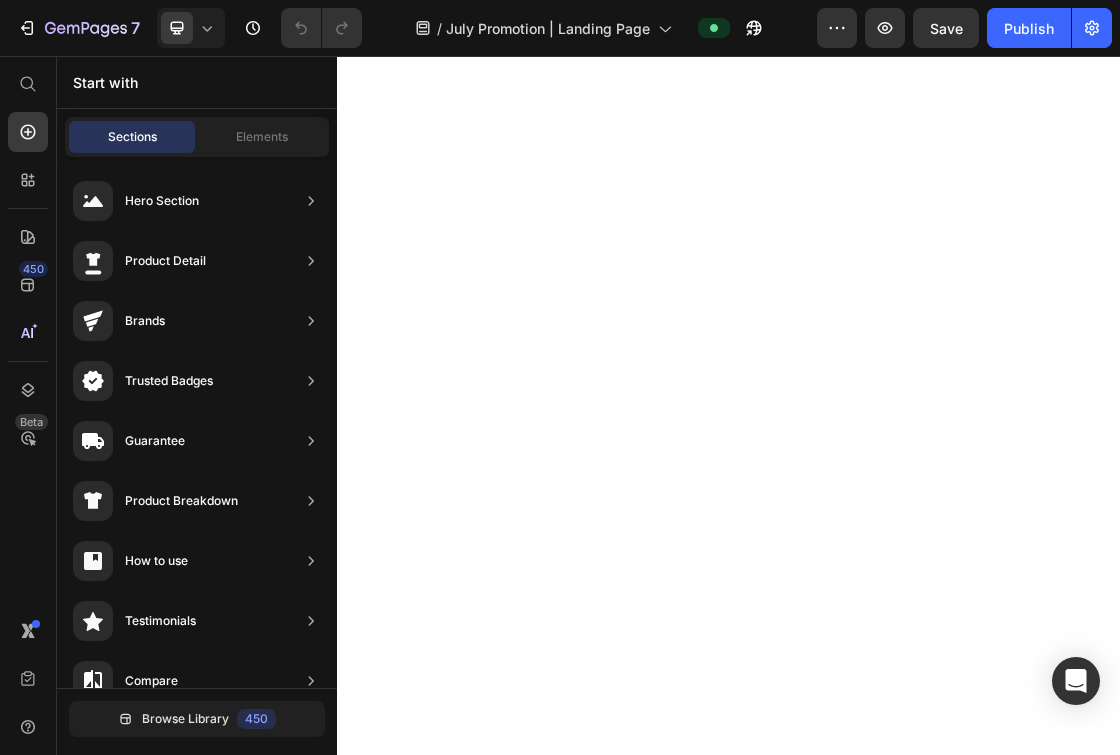 scroll, scrollTop: 0, scrollLeft: 0, axis: both 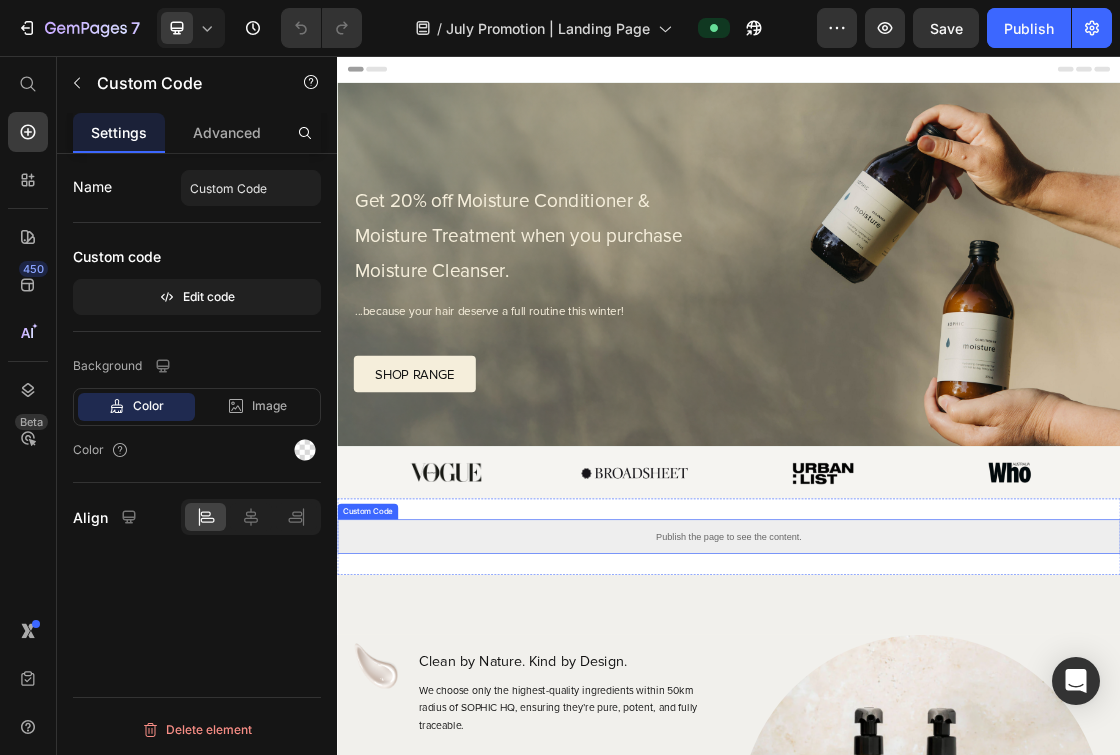 click on "Publish the page to see the content." at bounding box center [937, 792] 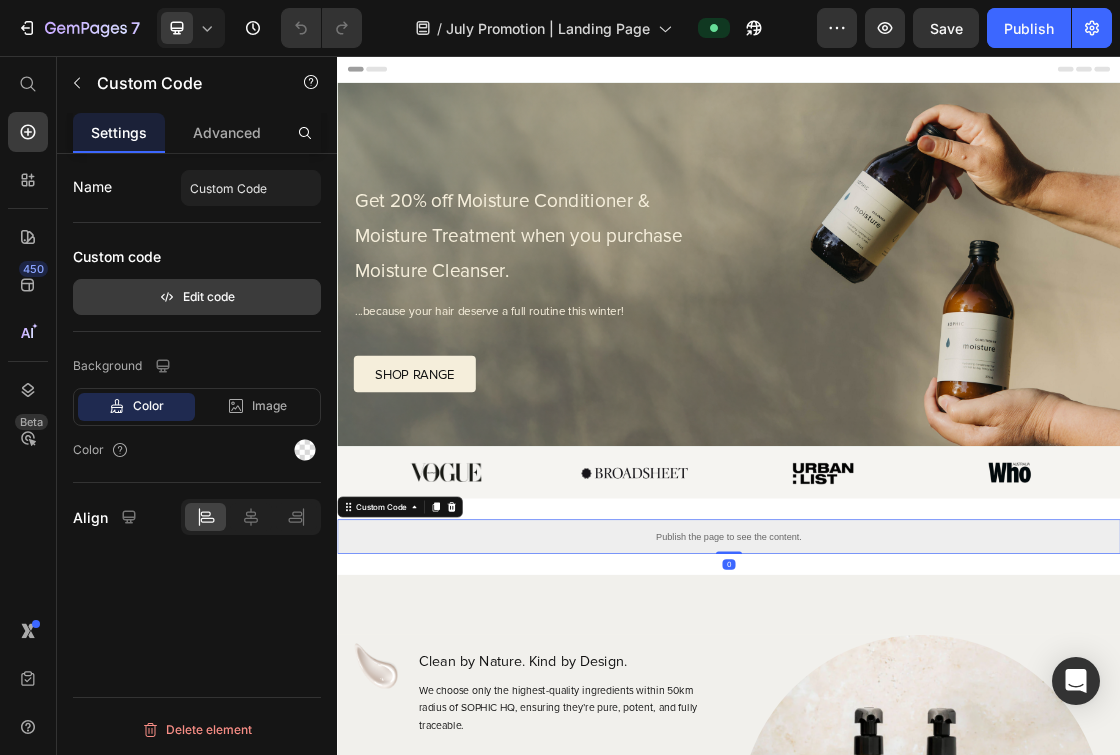 click on "Edit code" at bounding box center (197, 297) 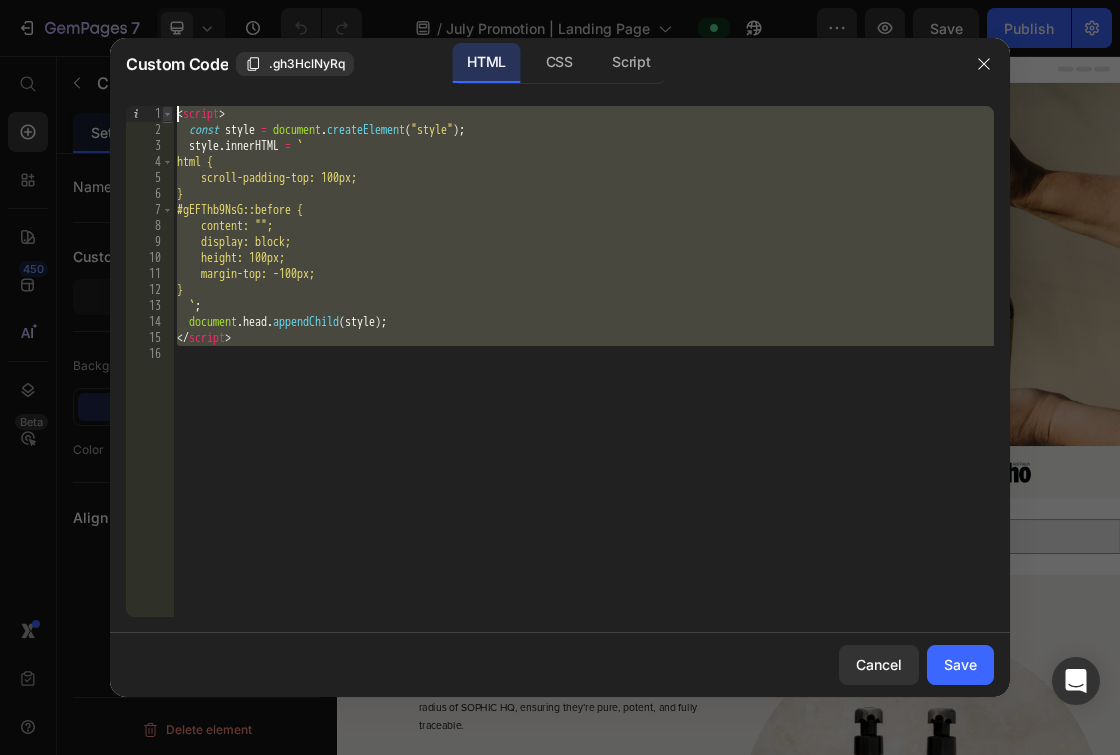 drag, startPoint x: 286, startPoint y: 383, endPoint x: 167, endPoint y: 109, distance: 298.72562 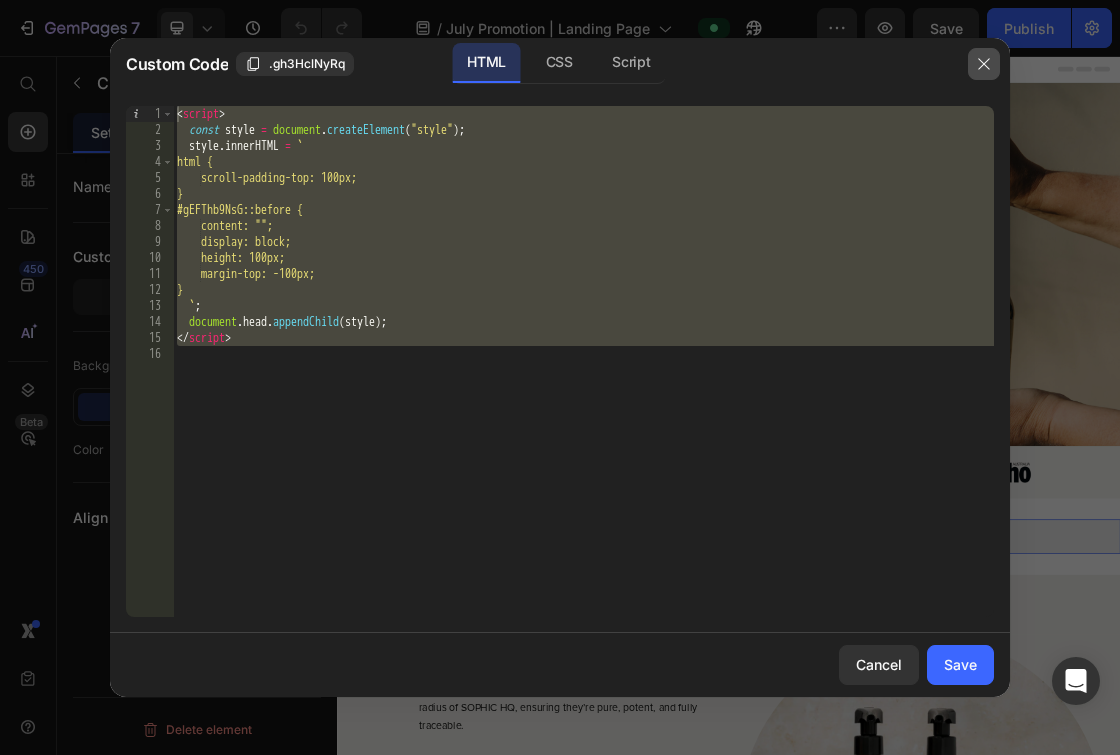 drag, startPoint x: 981, startPoint y: 70, endPoint x: 914, endPoint y: 75, distance: 67.18631 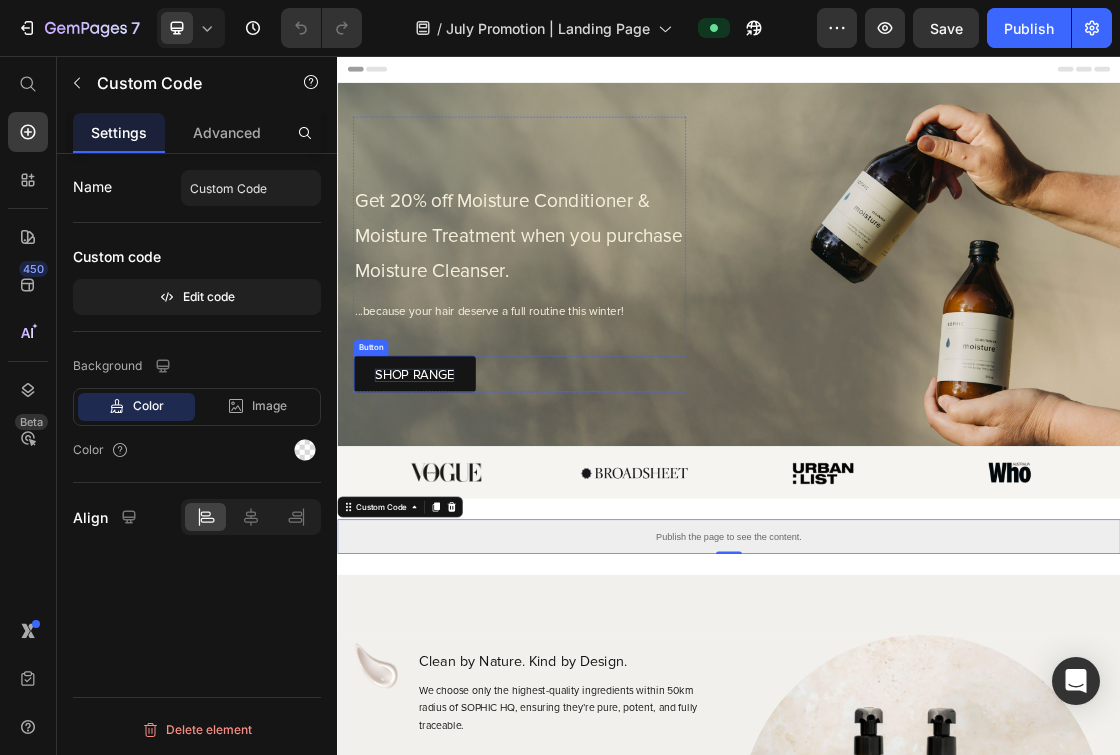 click on "SHOP RANGE" at bounding box center (455, 545) 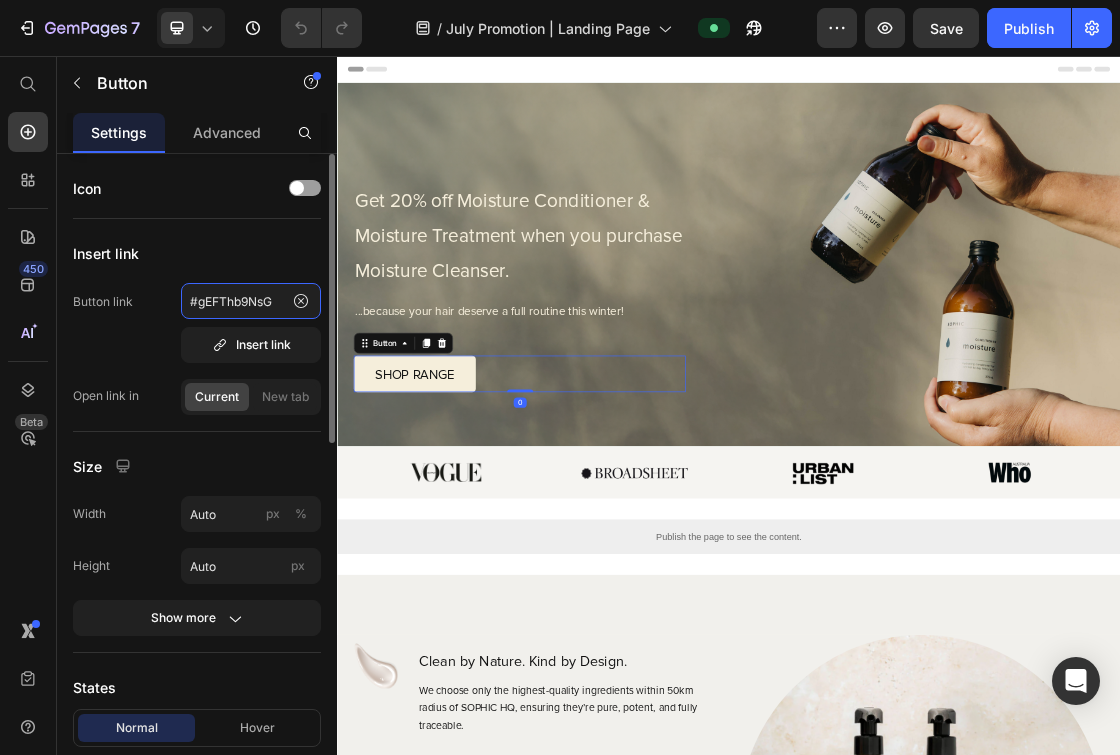 drag, startPoint x: 283, startPoint y: 299, endPoint x: 140, endPoint y: 299, distance: 143 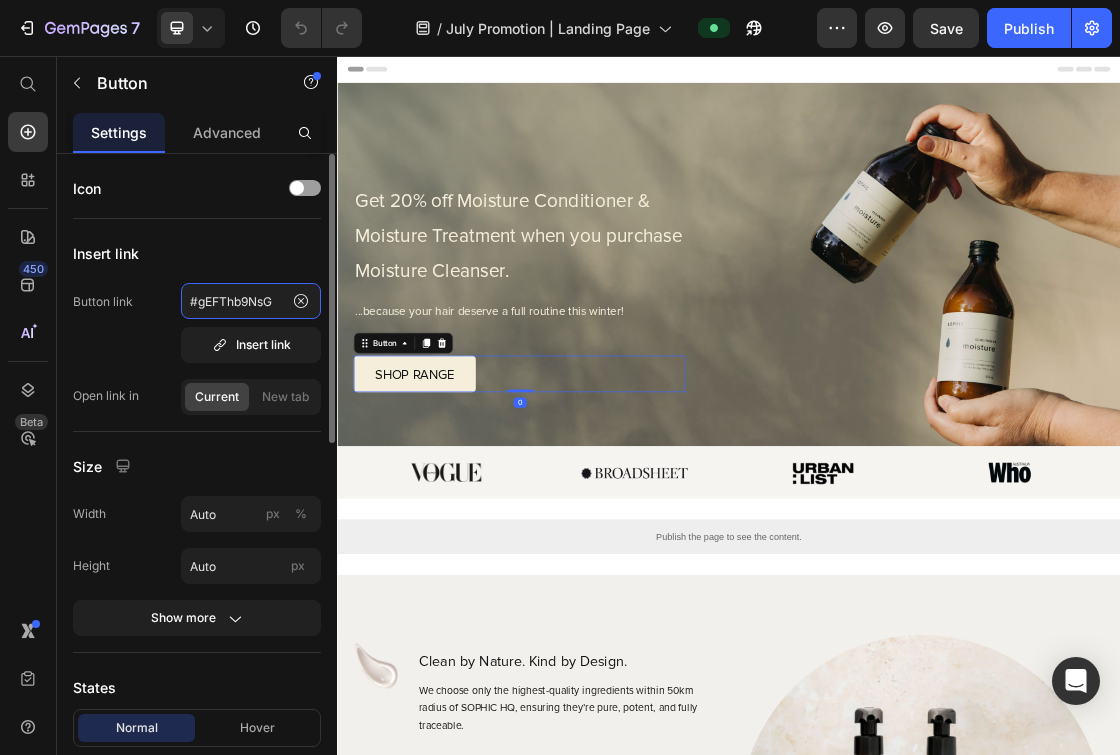 click on "#gEFThb9NsG" 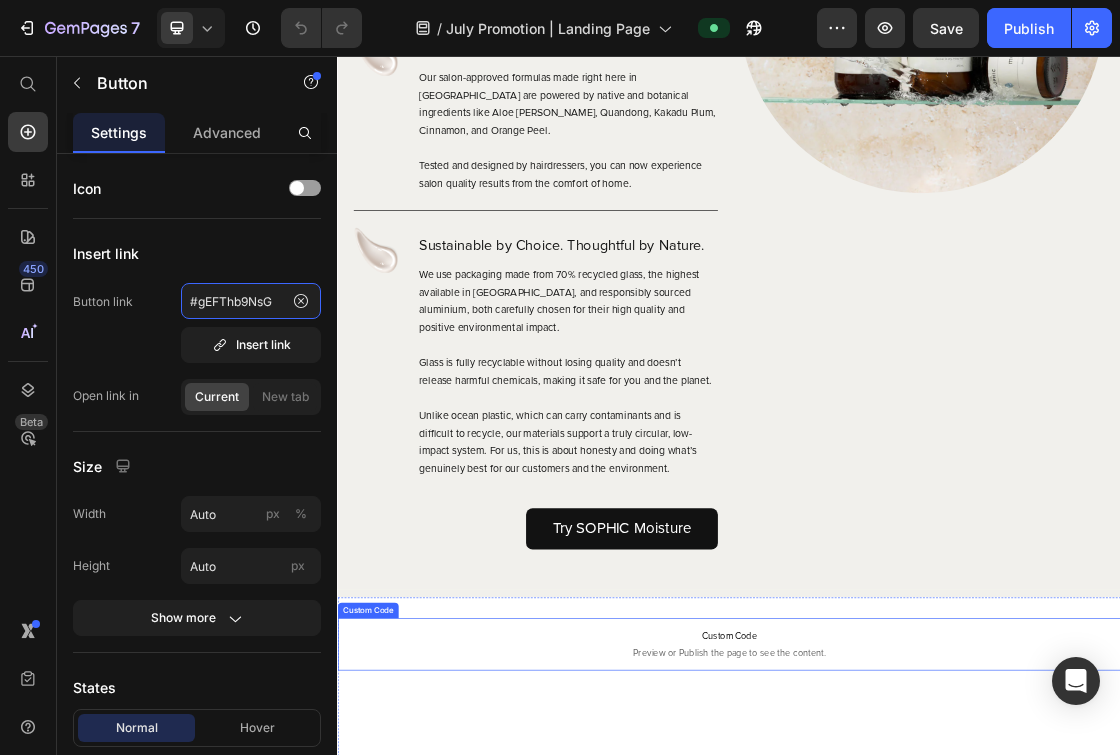 scroll, scrollTop: 1815, scrollLeft: 0, axis: vertical 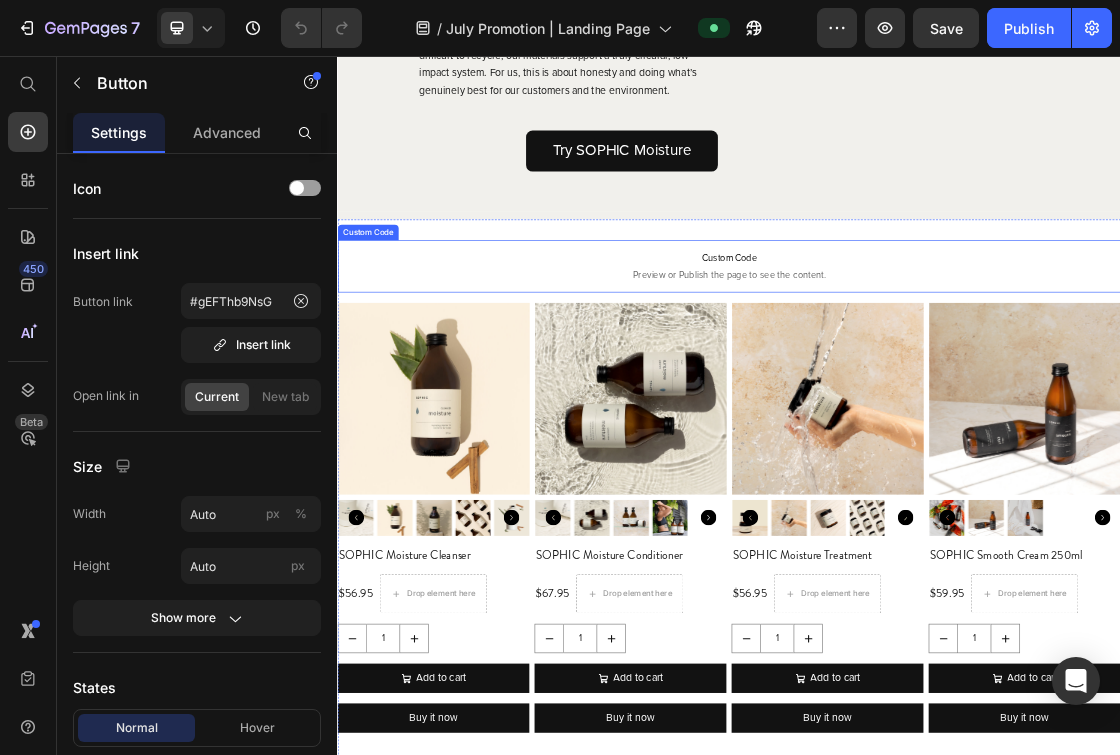 click on "Custom Code
Preview or Publish the page to see the content." at bounding box center [937, 378] 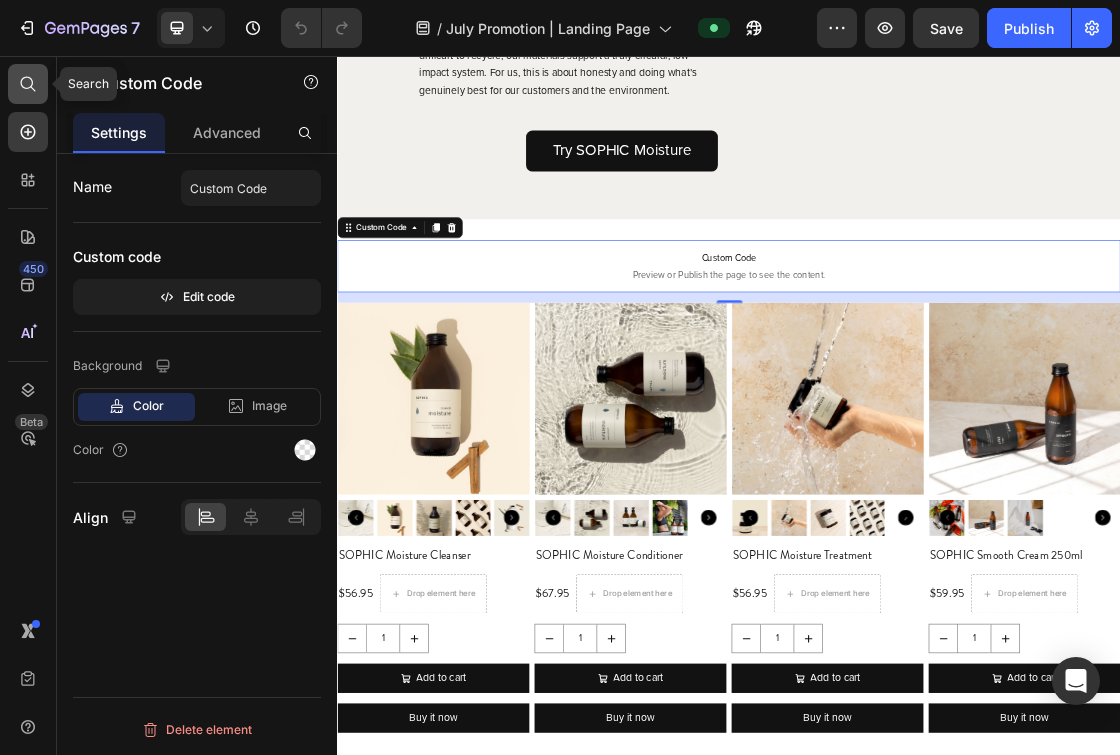 click 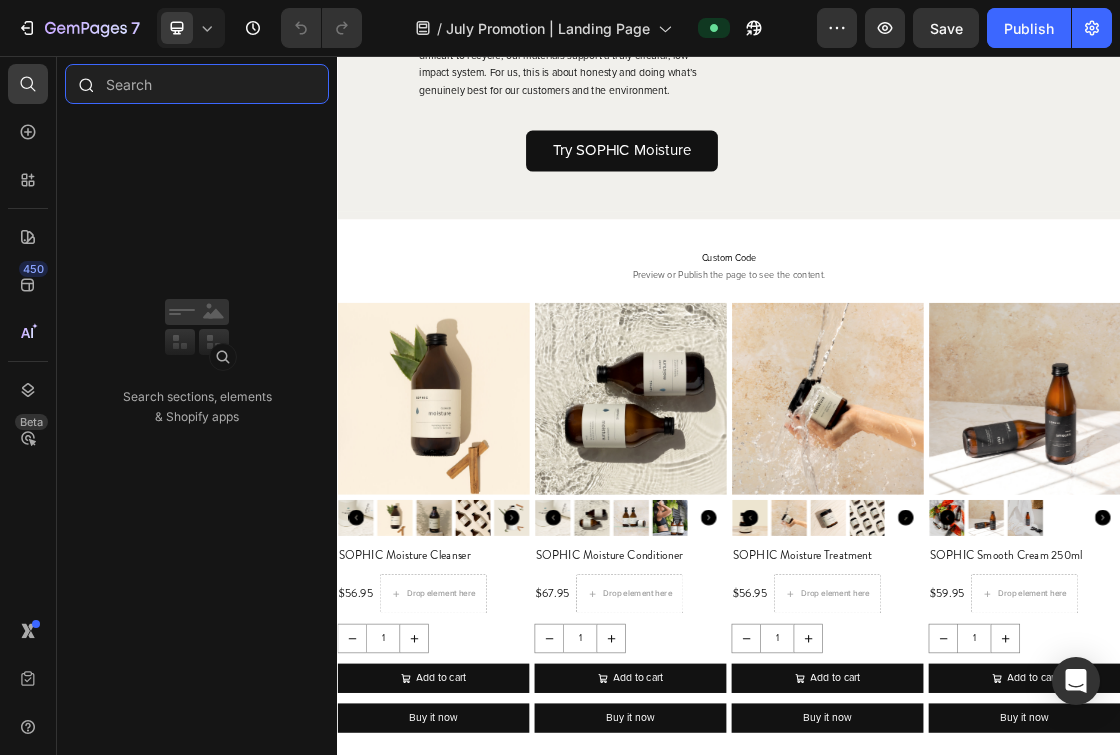 click at bounding box center [197, 84] 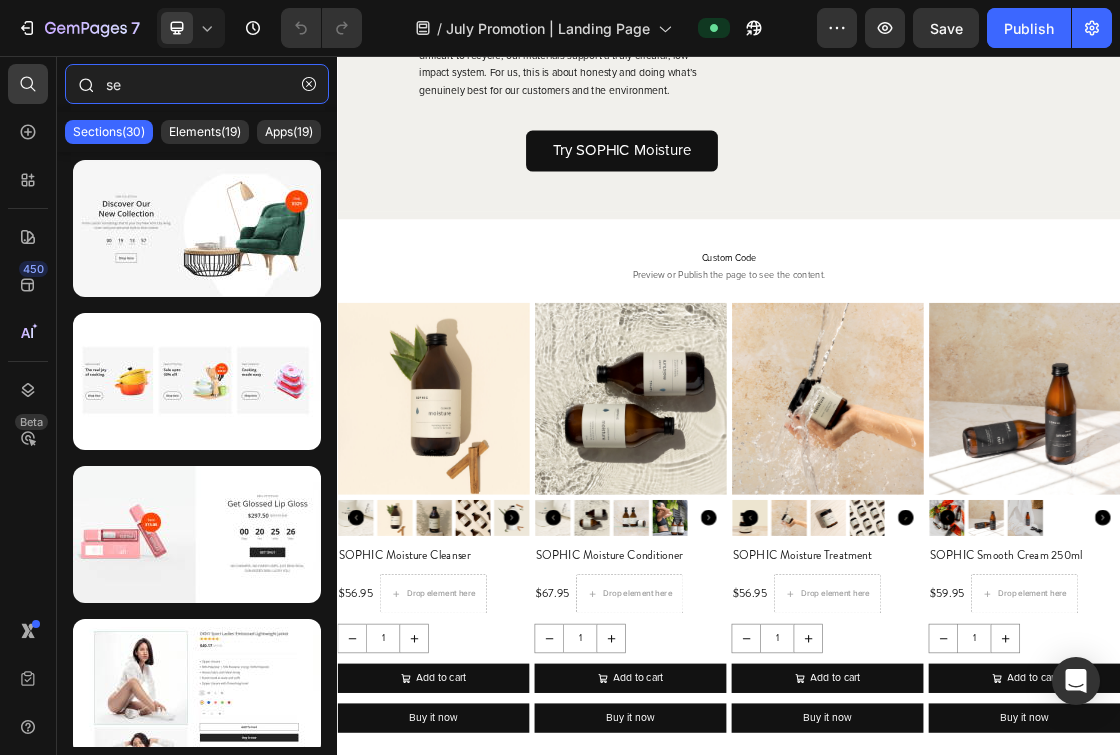 type on "s" 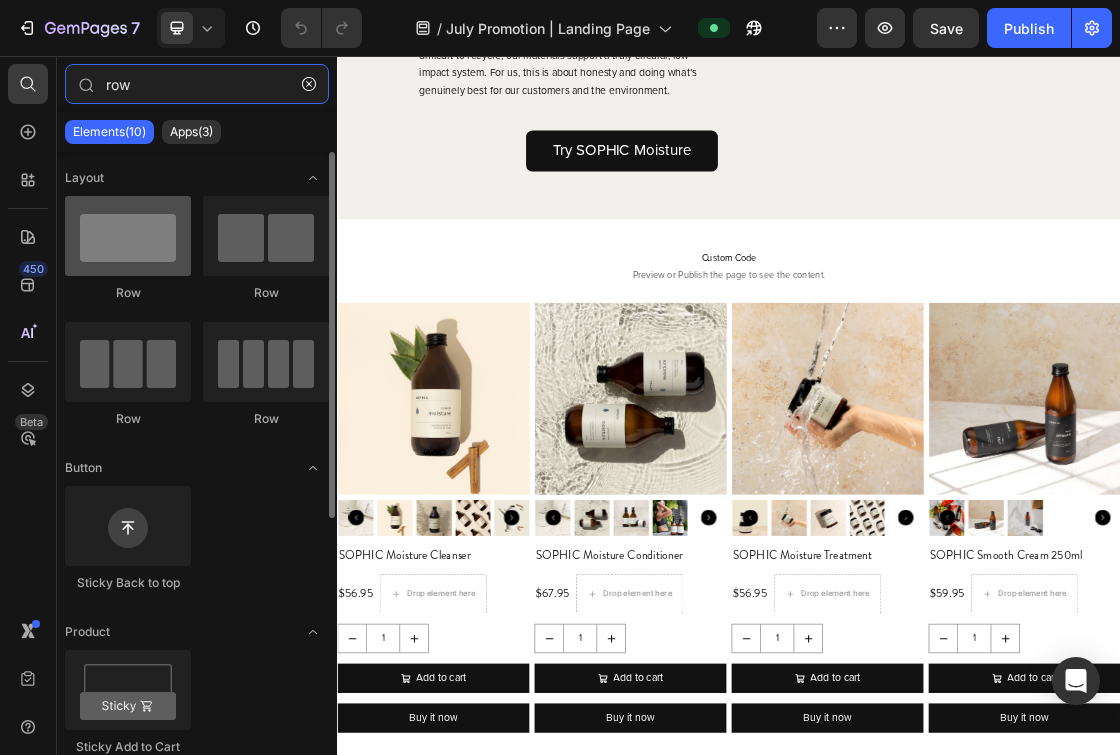 type on "row" 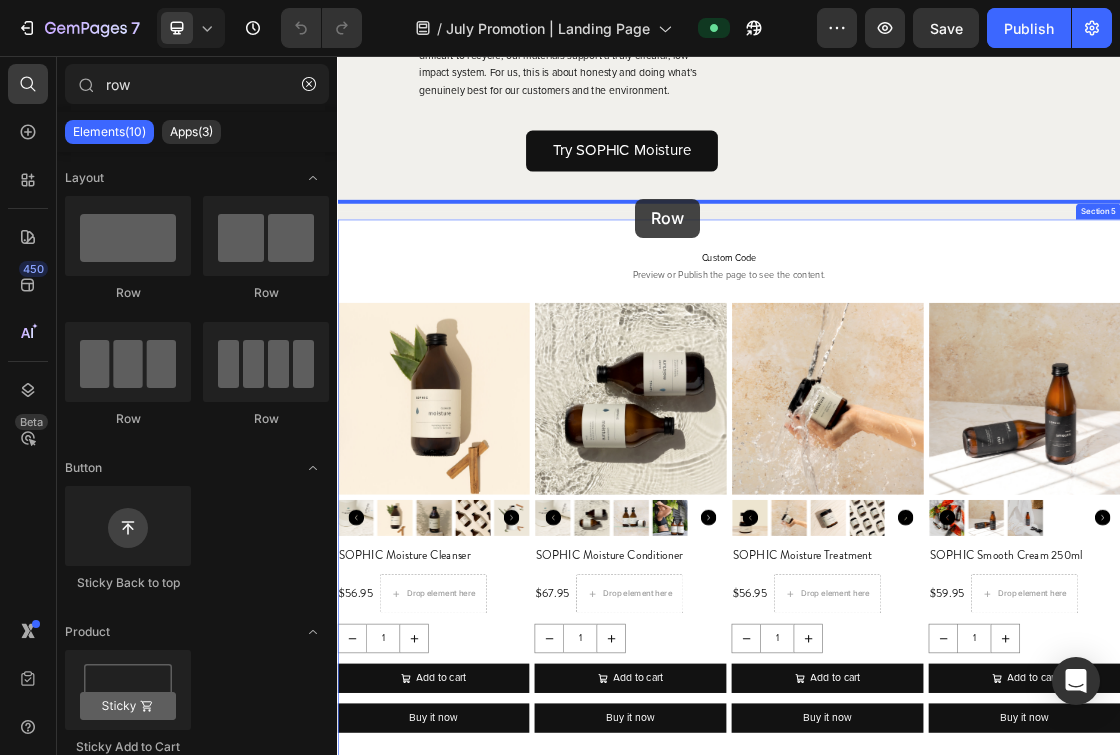 drag, startPoint x: 475, startPoint y: 302, endPoint x: 793, endPoint y: 275, distance: 319.14417 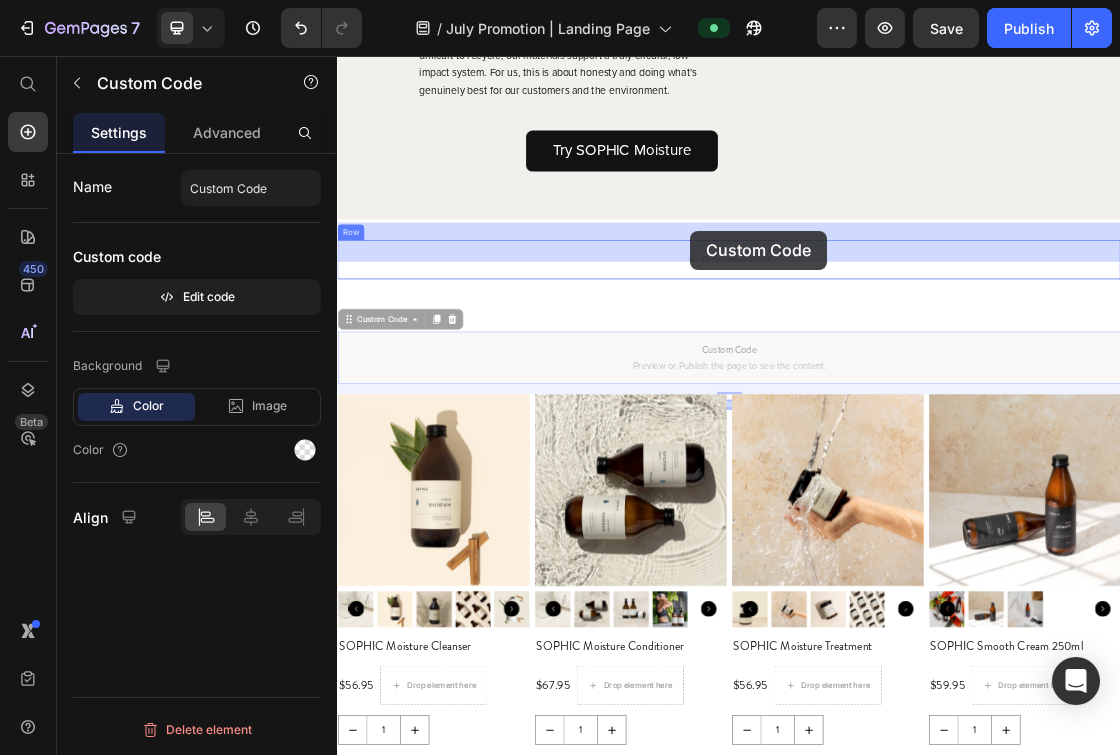drag, startPoint x: 818, startPoint y: 482, endPoint x: 878, endPoint y: 325, distance: 168.07439 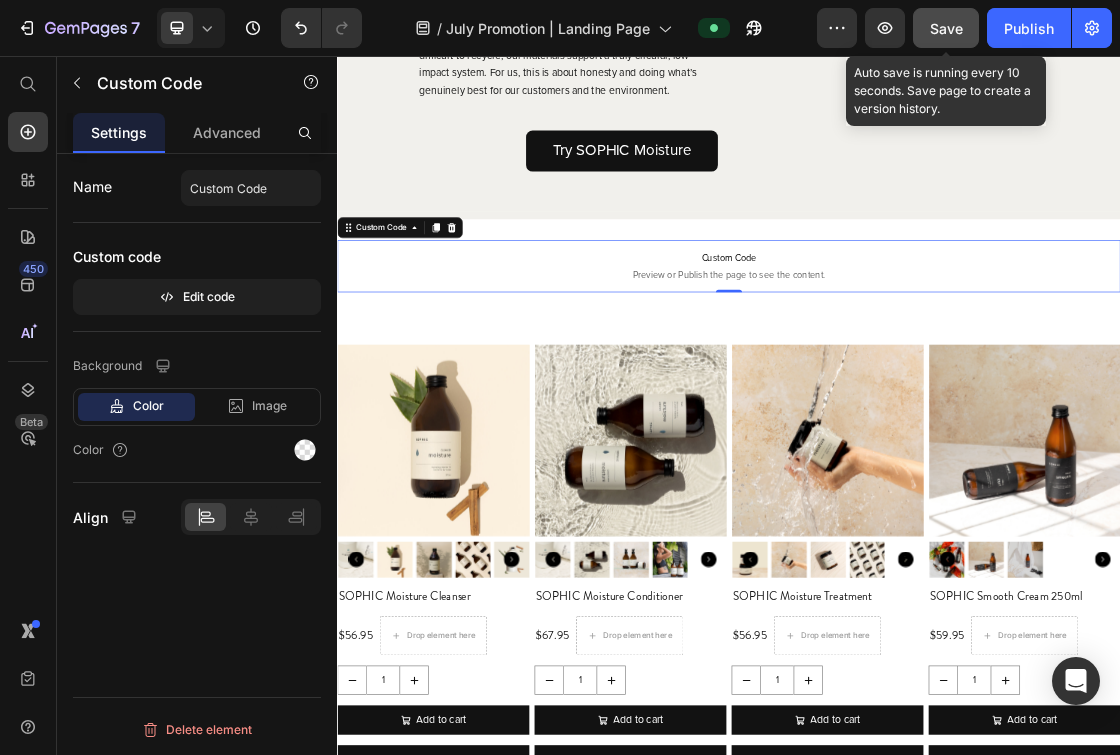 click on "Save" at bounding box center (946, 28) 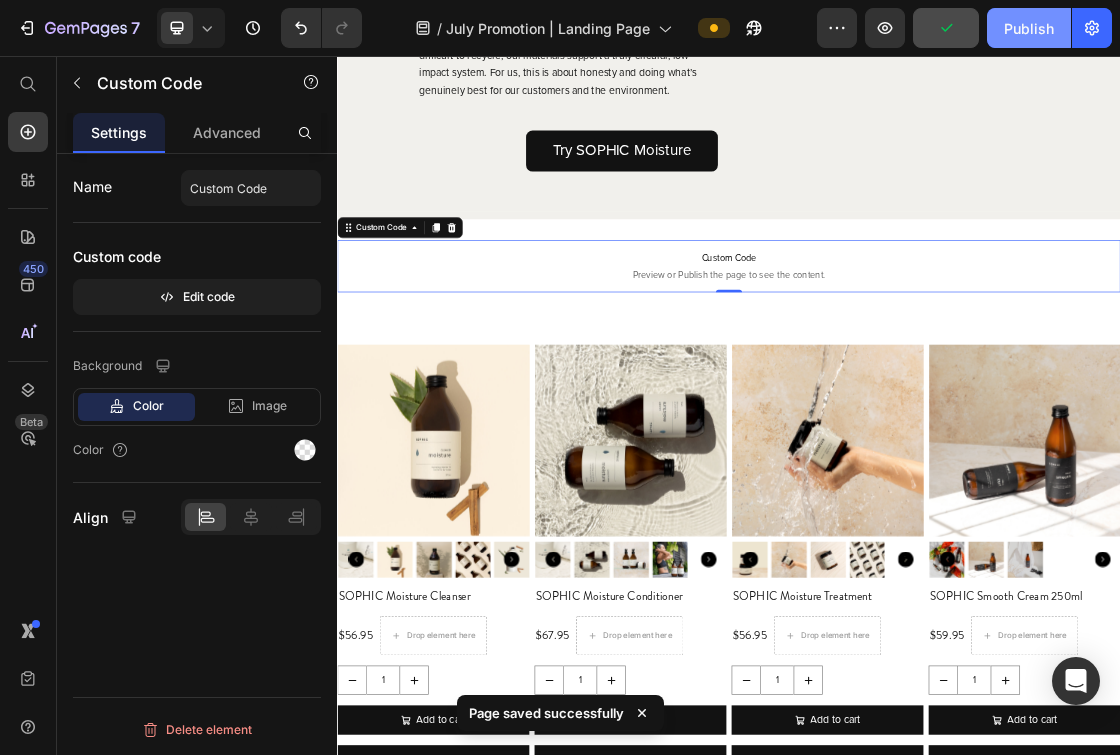 click on "Publish" at bounding box center [1029, 28] 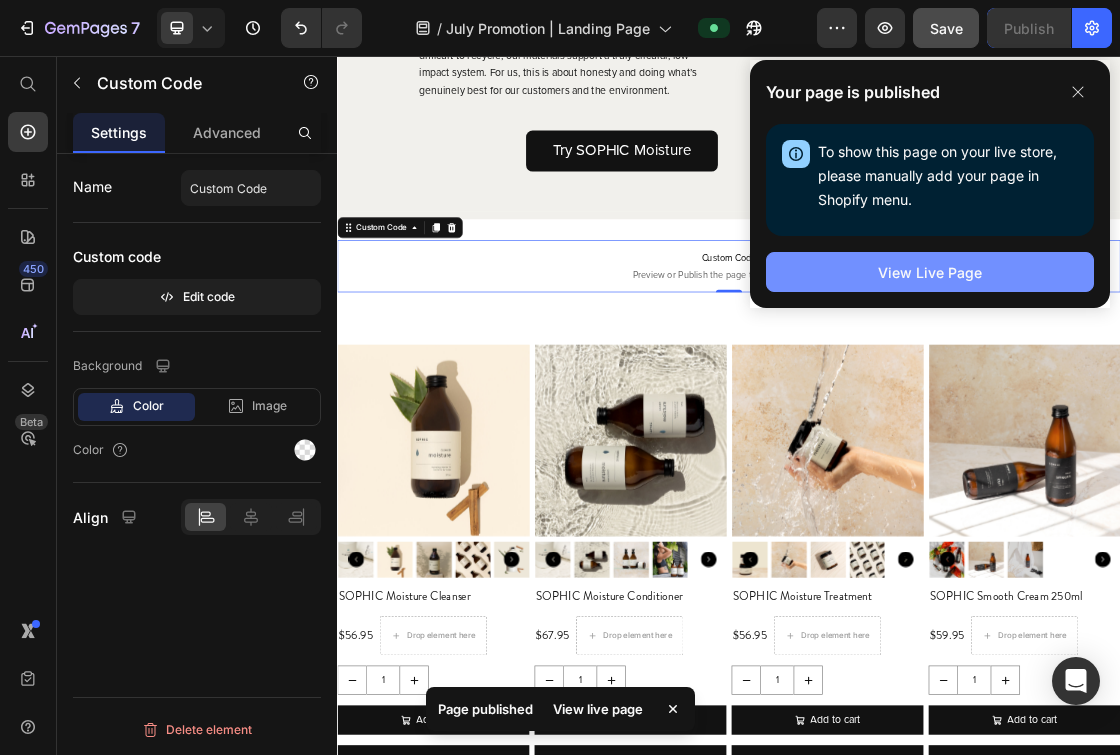 click on "View Live Page" at bounding box center (930, 272) 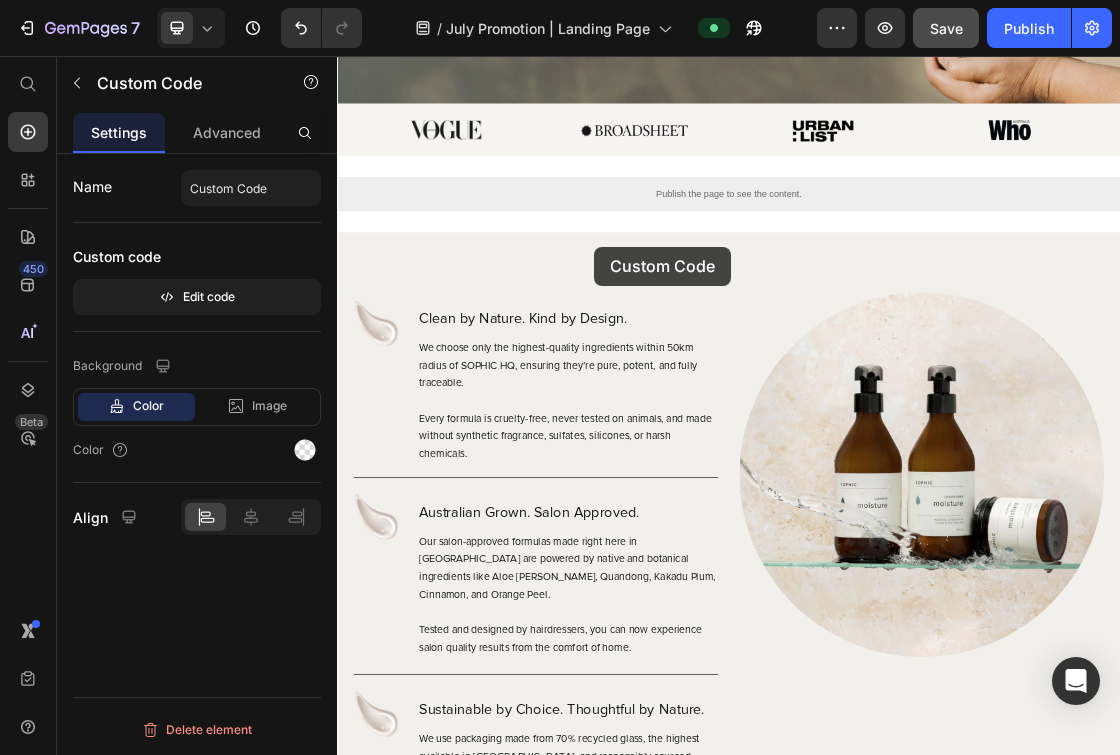 scroll, scrollTop: 516, scrollLeft: 0, axis: vertical 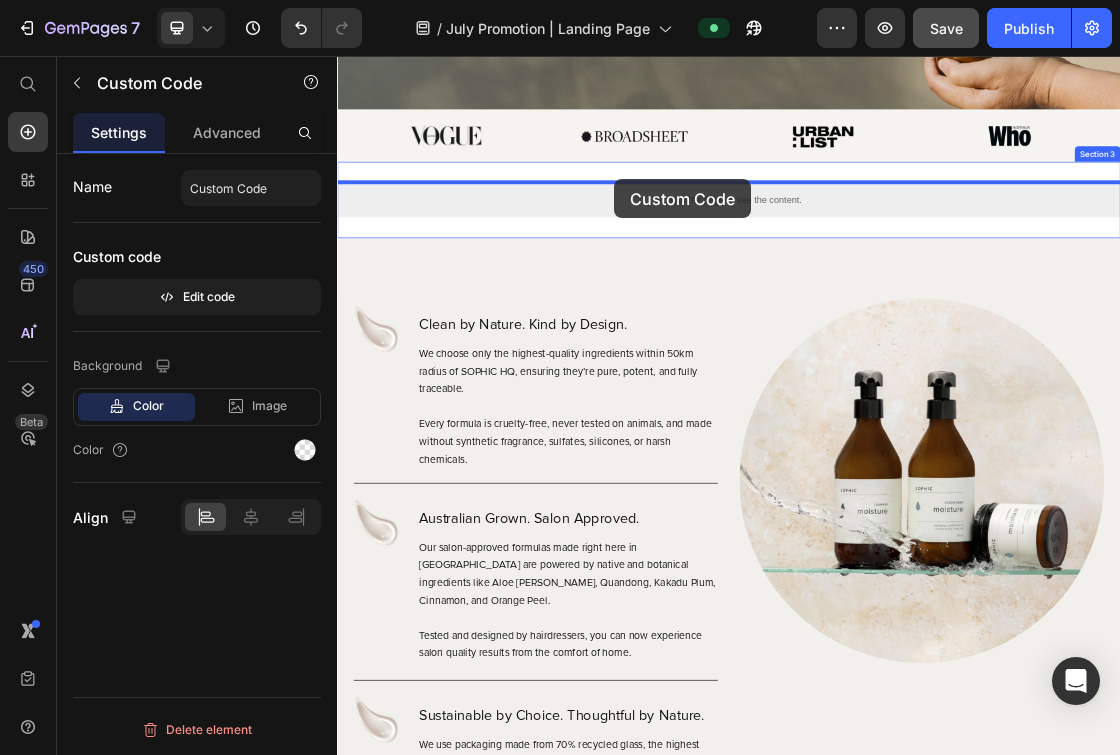 drag, startPoint x: 731, startPoint y: 367, endPoint x: 762, endPoint y: 245, distance: 125.87692 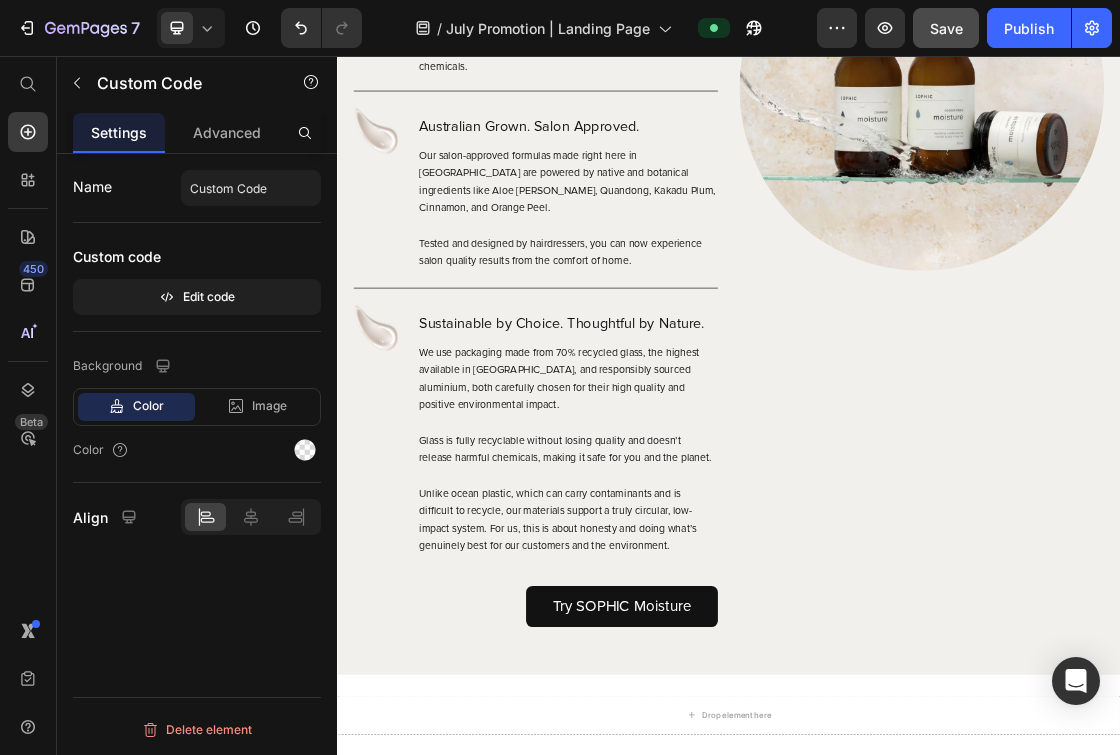 scroll, scrollTop: 1862, scrollLeft: 0, axis: vertical 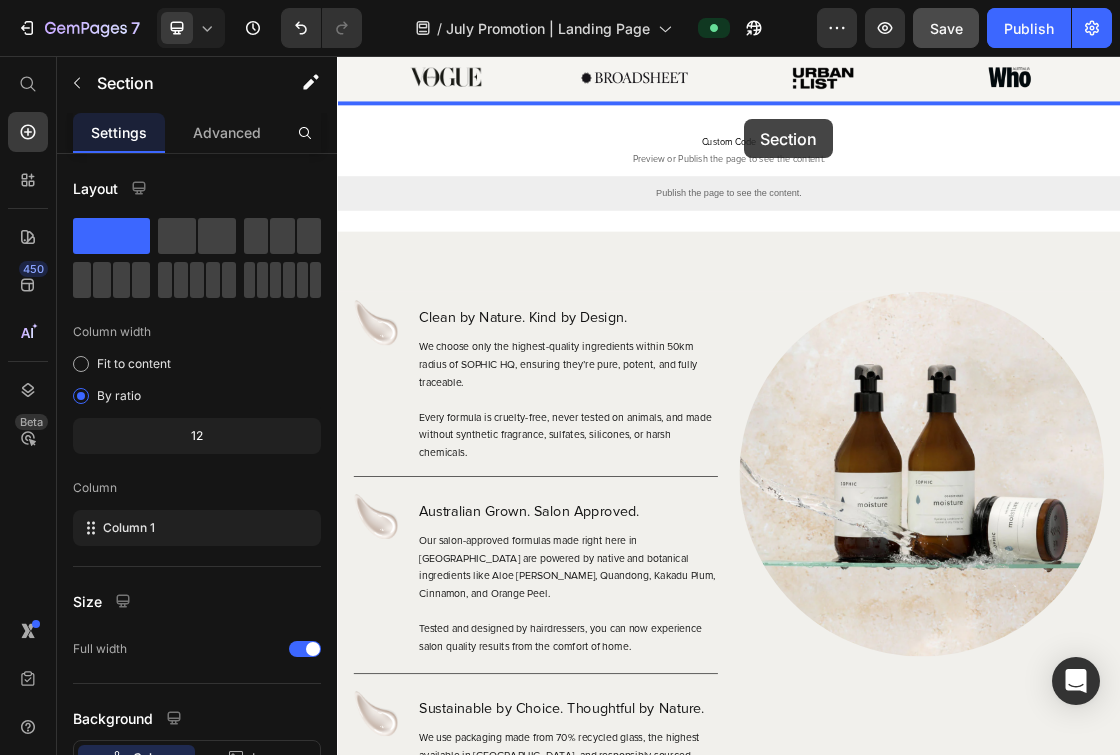 drag, startPoint x: 898, startPoint y: 472, endPoint x: 961, endPoint y: 153, distance: 325.1615 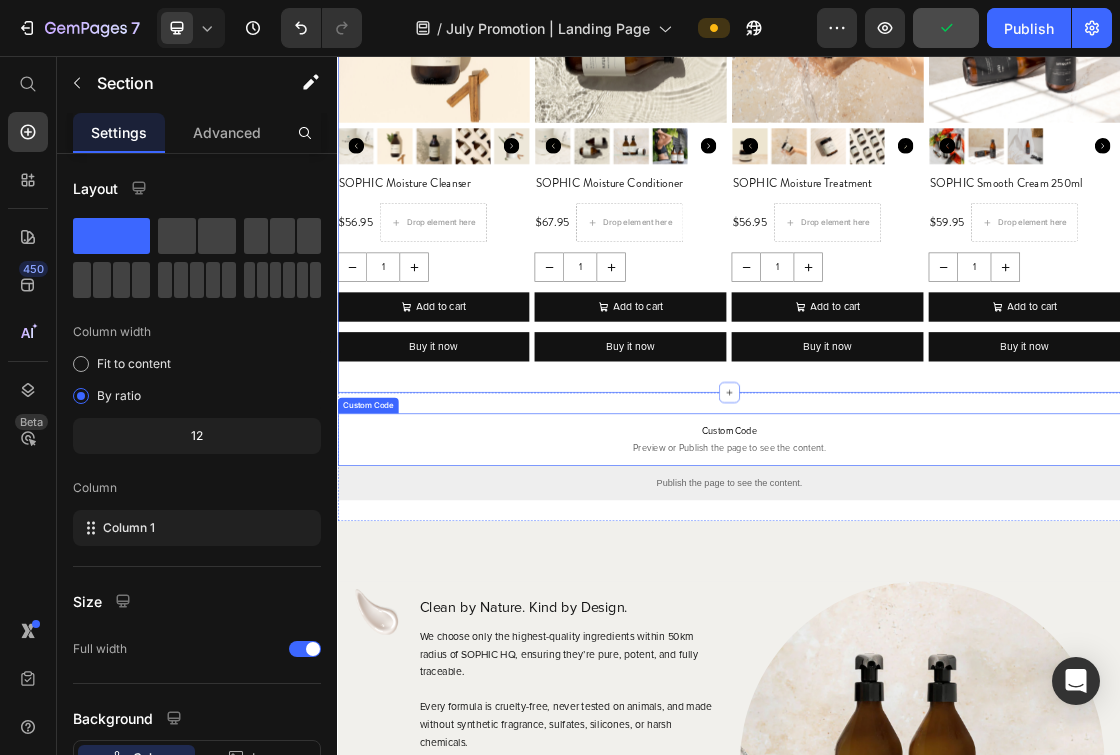 scroll, scrollTop: 906, scrollLeft: 0, axis: vertical 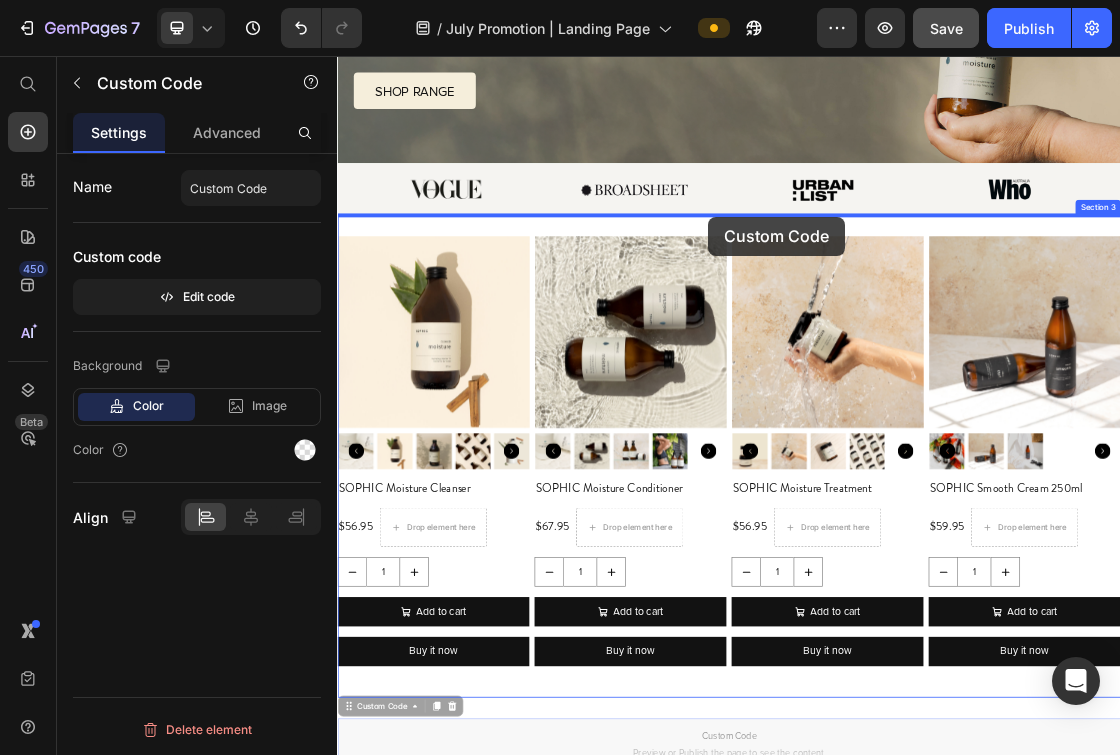 drag, startPoint x: 975, startPoint y: 616, endPoint x: 906, endPoint y: 302, distance: 321.49182 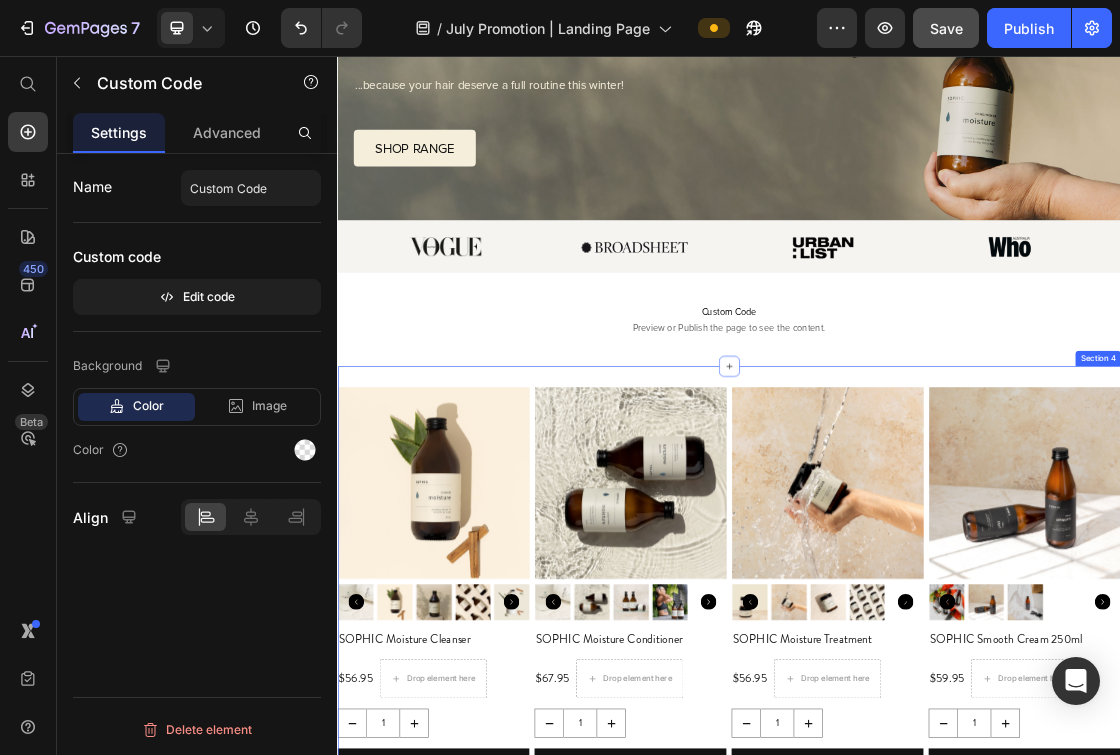 scroll, scrollTop: 0, scrollLeft: 0, axis: both 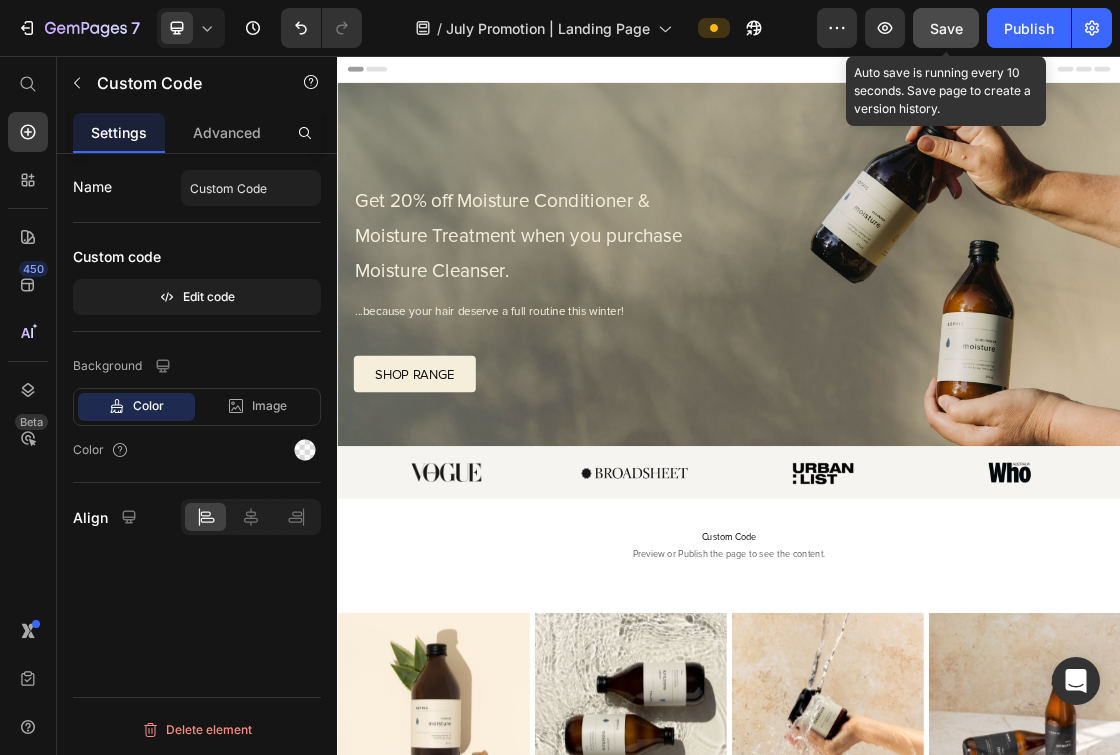 click on "Save" at bounding box center (946, 28) 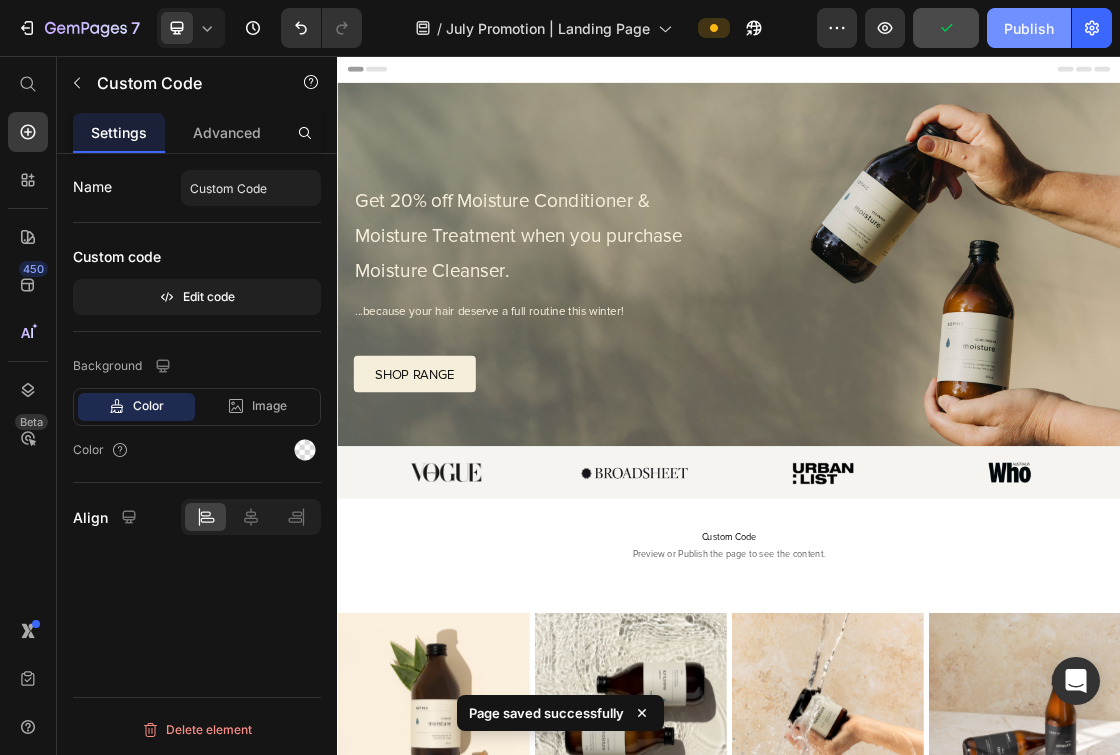 click on "Publish" at bounding box center (1029, 28) 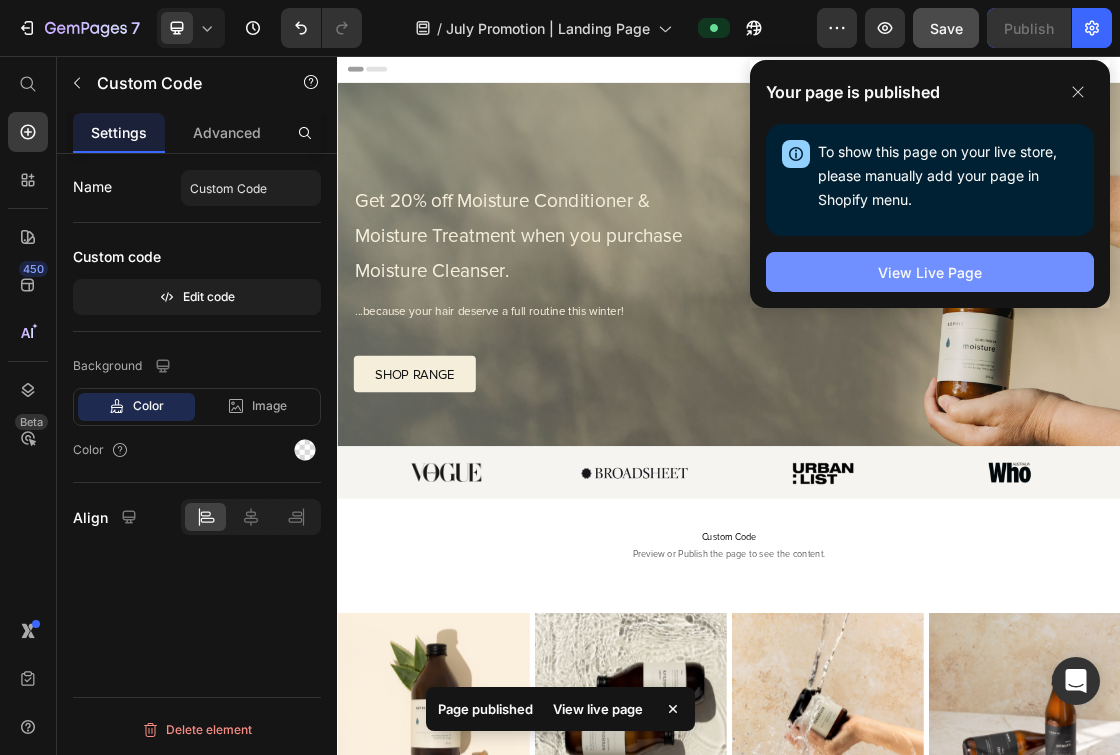 click on "View Live Page" at bounding box center [930, 272] 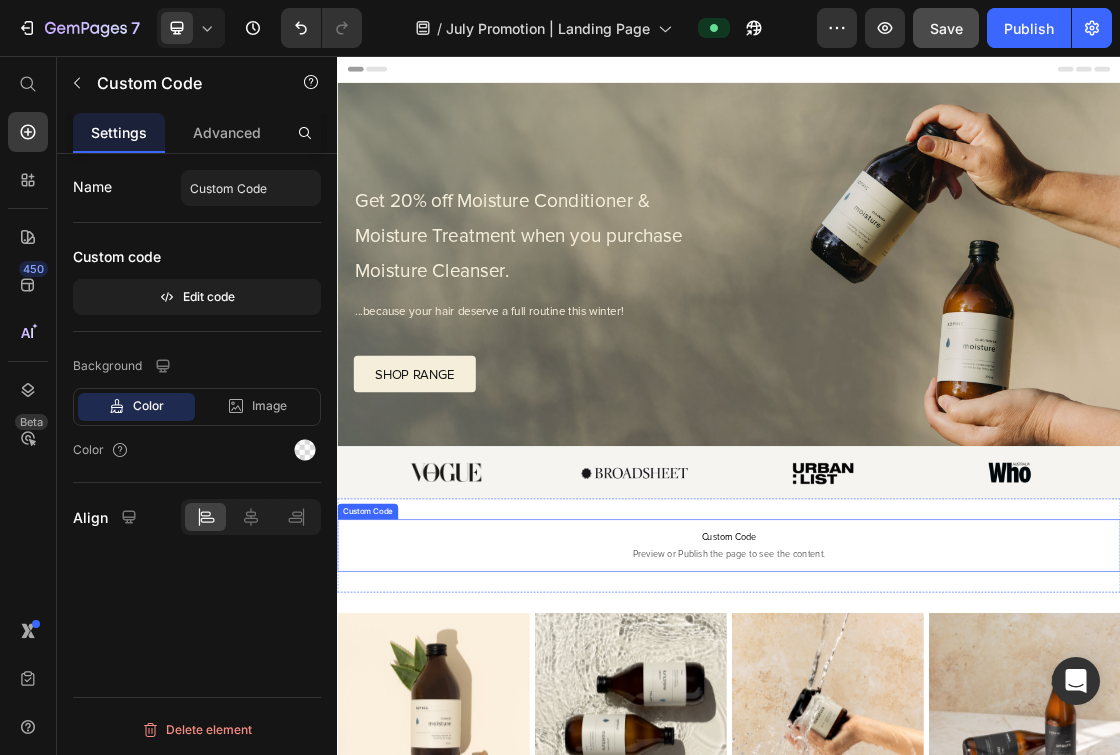 click on "Custom Code" at bounding box center (937, 794) 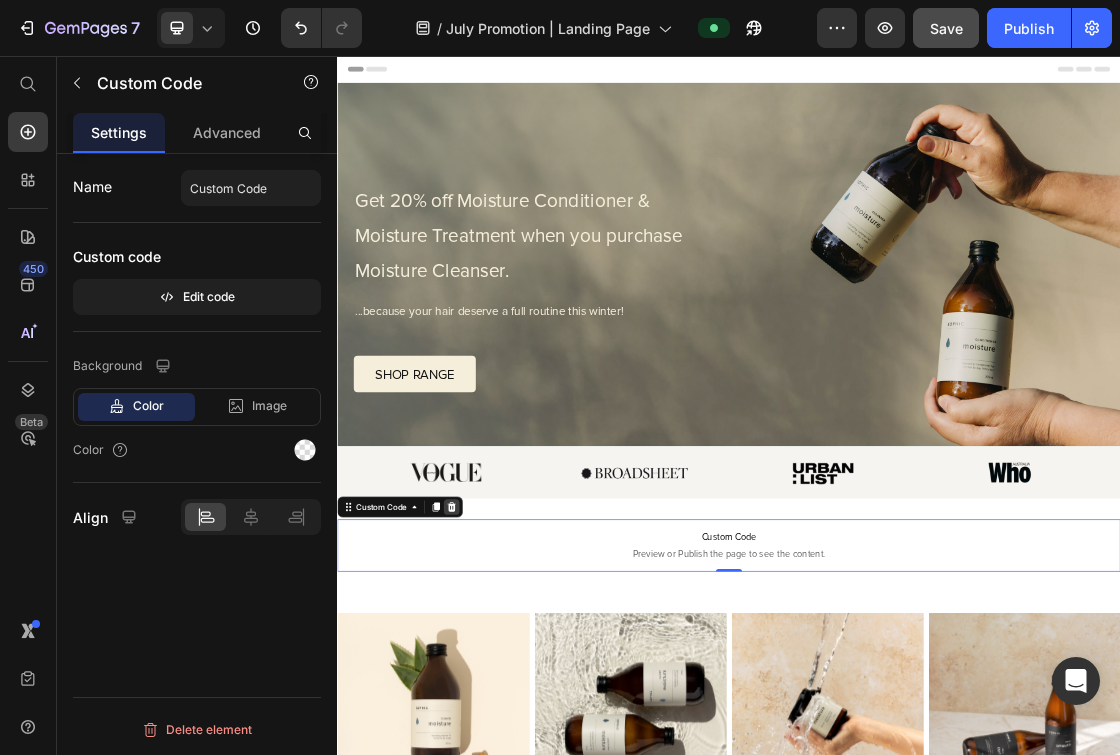 click 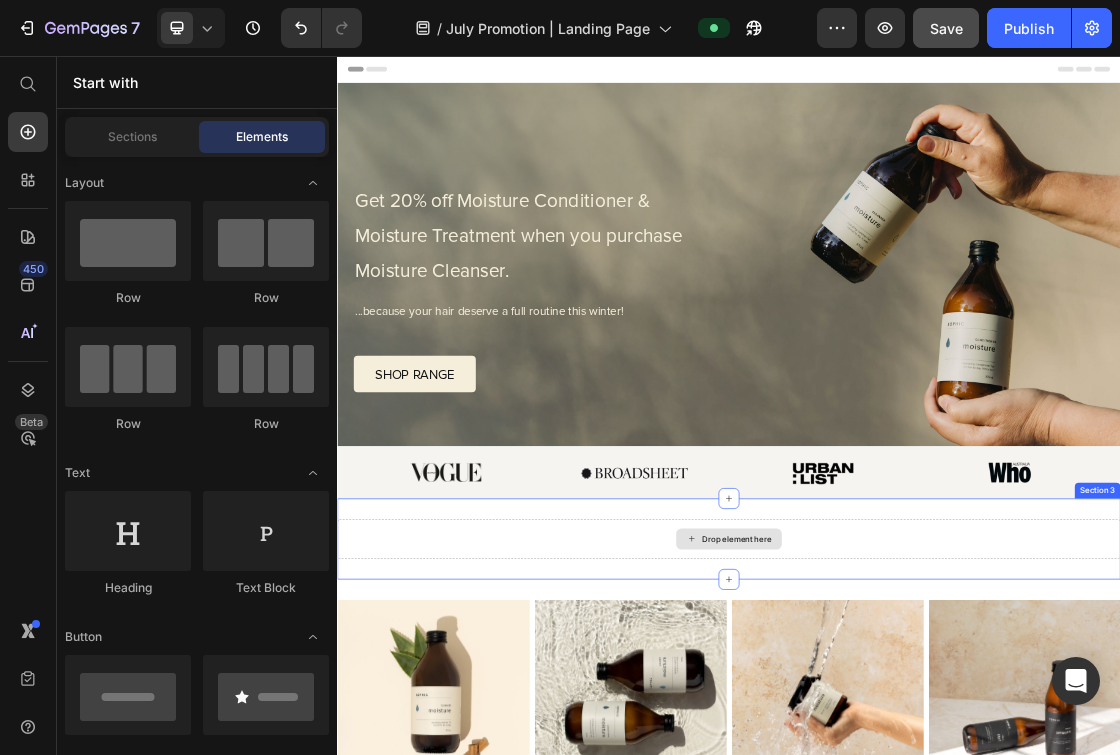 click on "Drop element here" at bounding box center (937, 796) 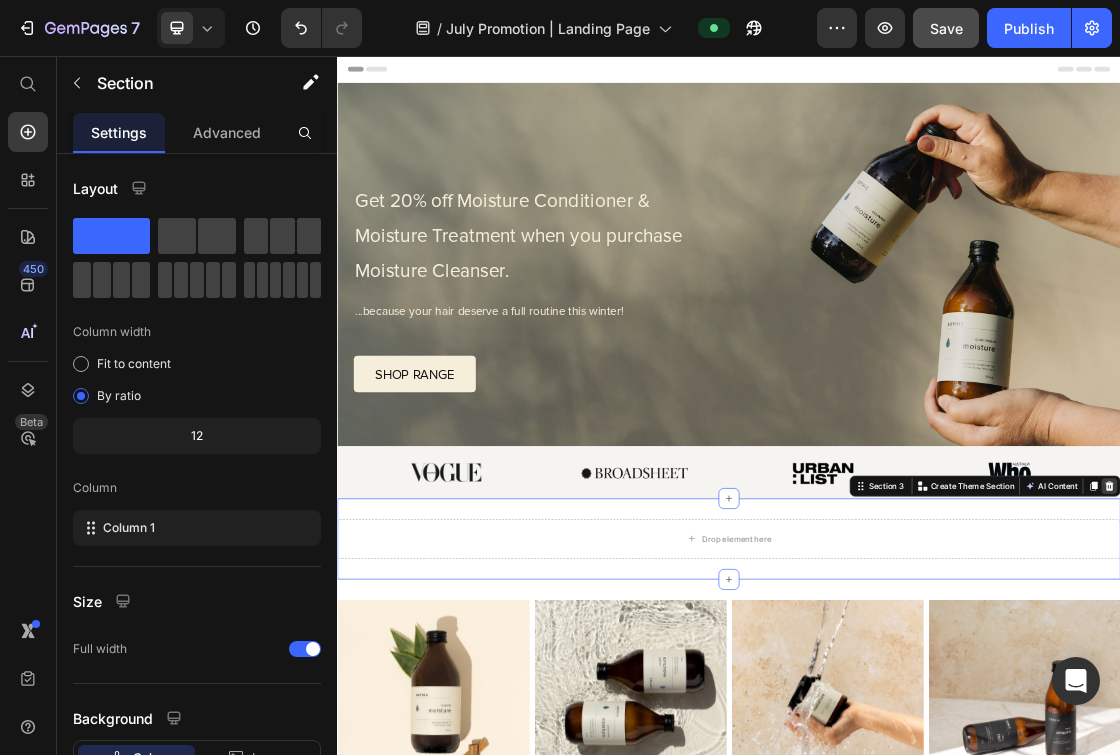 click 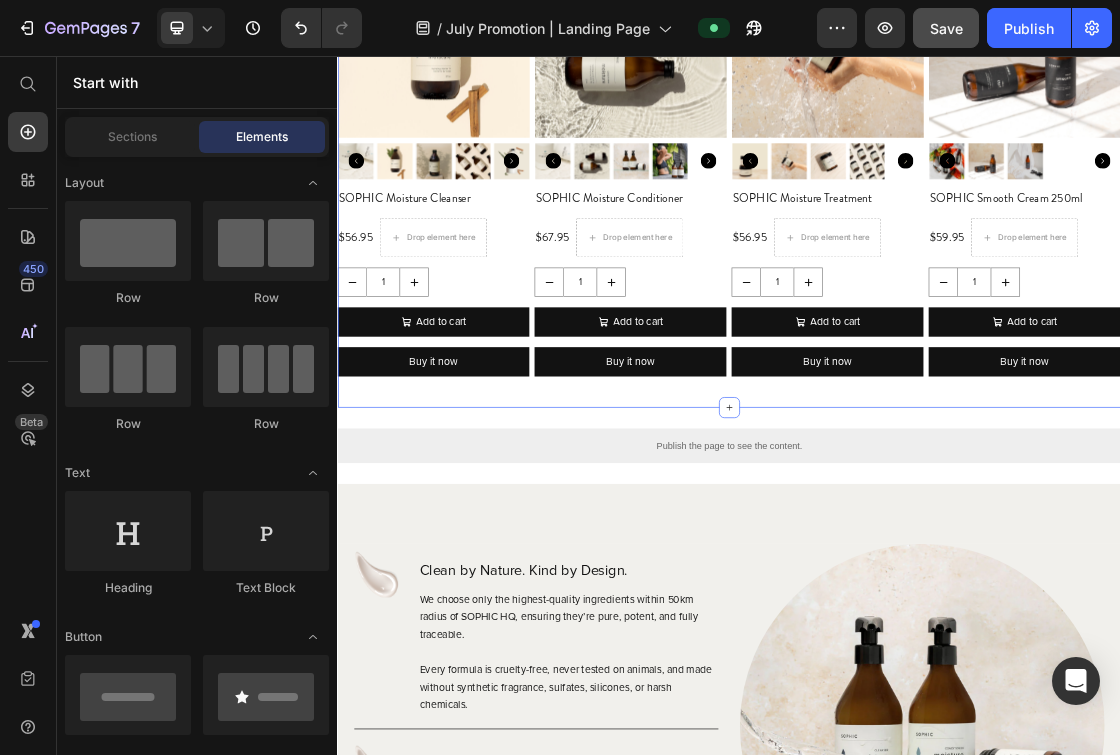 scroll, scrollTop: 931, scrollLeft: 0, axis: vertical 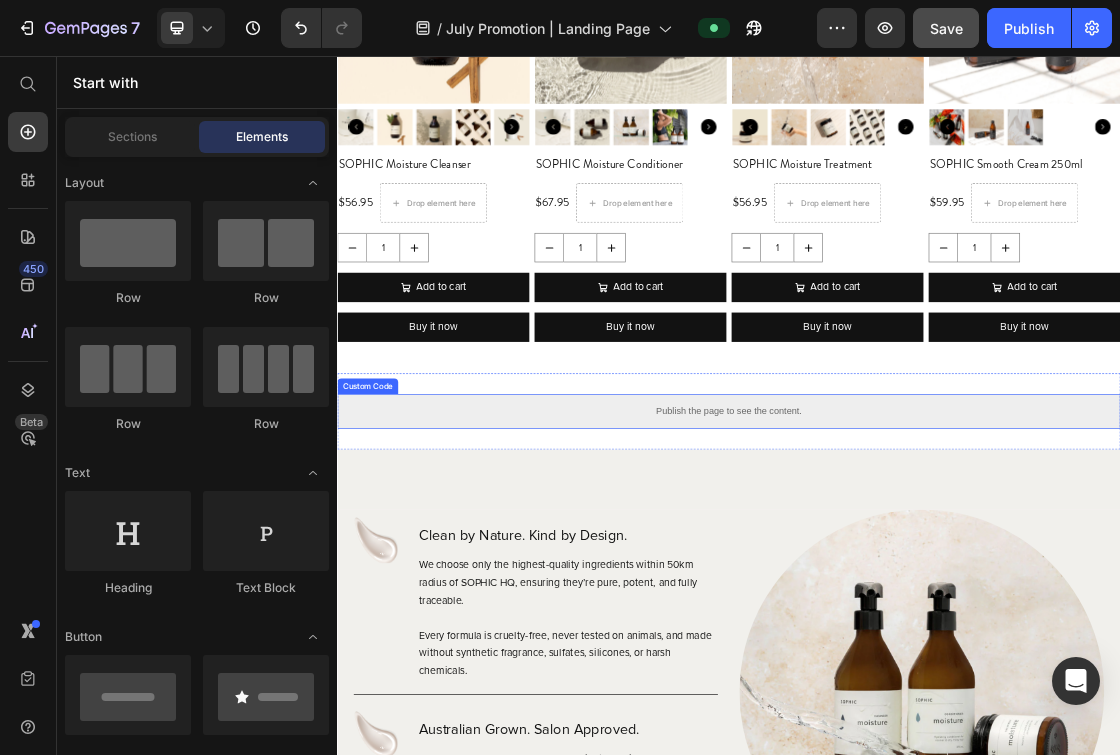 click on "Publish the page to see the content." at bounding box center [937, 600] 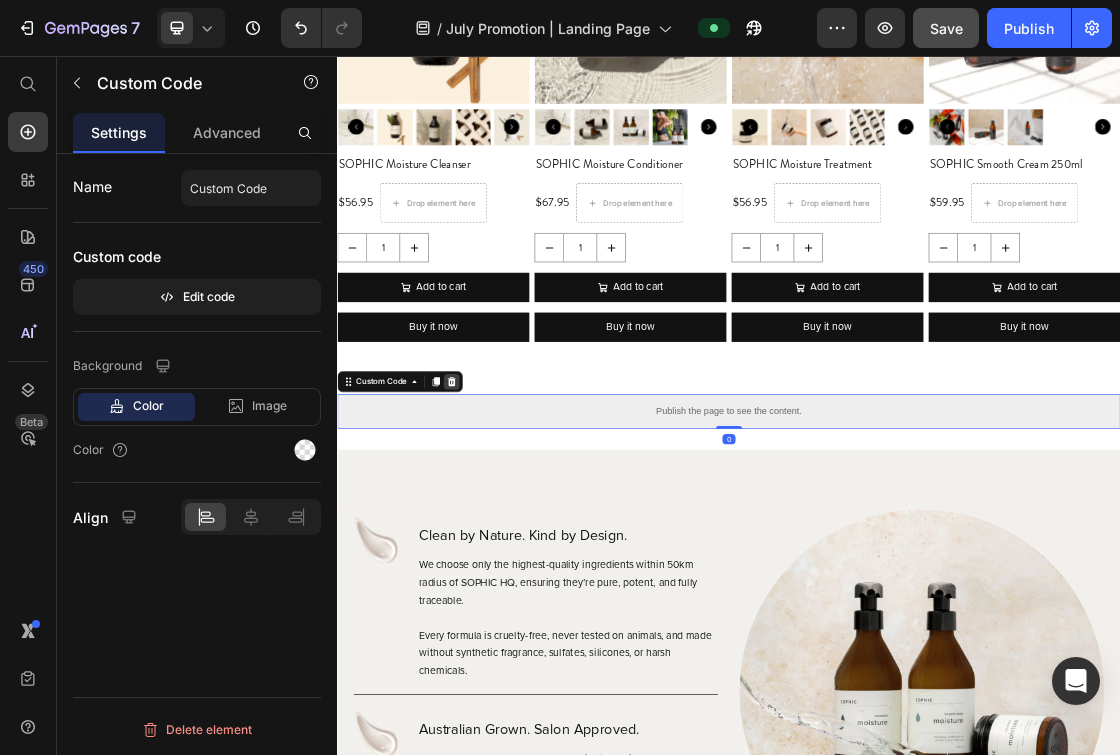 click 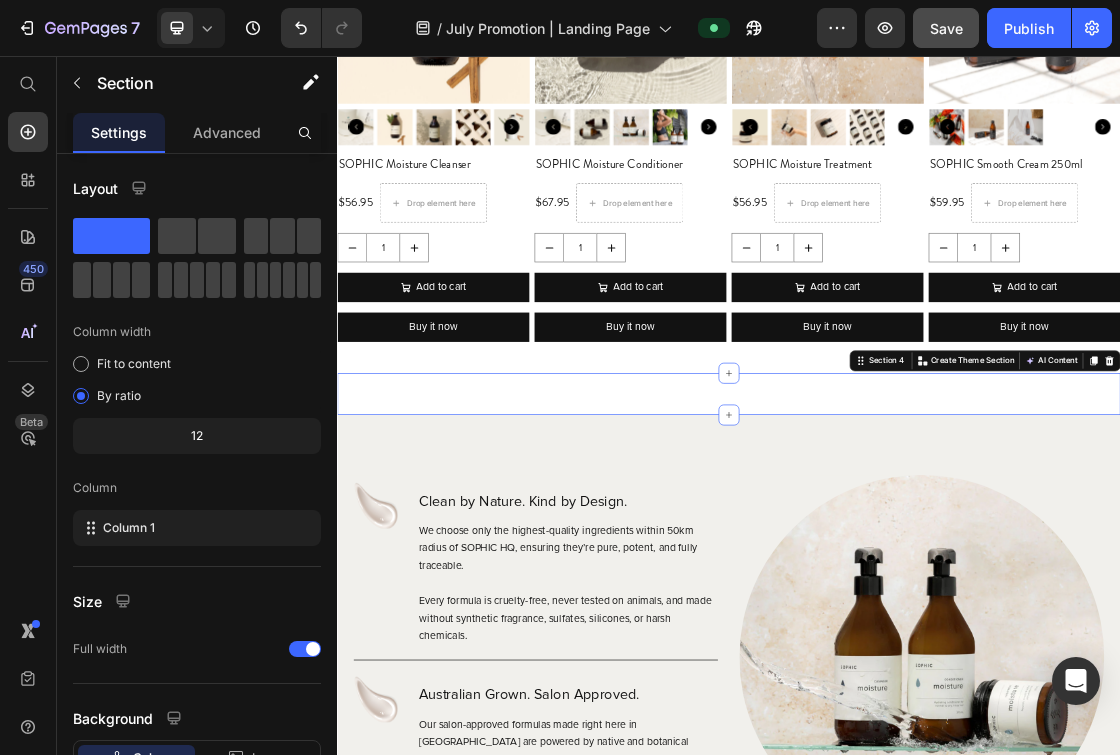 click on "Custom Code Section 4   Create Theme Section AI Content Write with GemAI What would you like to describe here? Tone and Voice Persuasive Product SOPHIC Violet Cleanser 375ml Show more Generate" at bounding box center [937, 574] 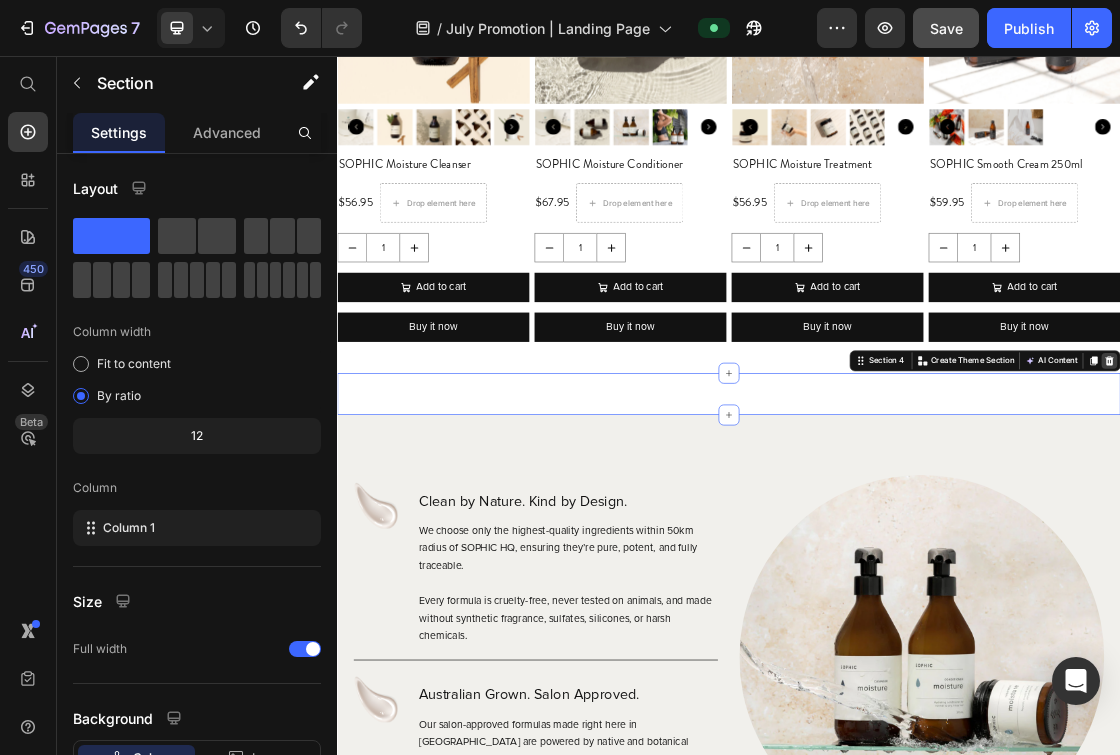 click 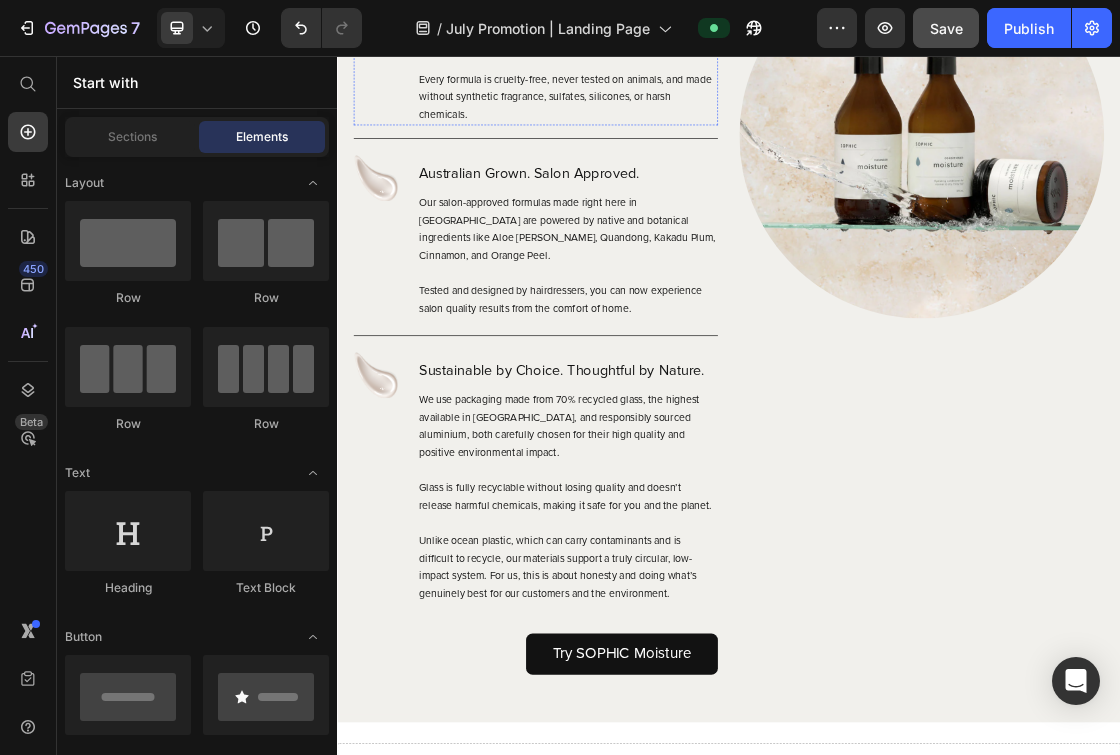 scroll, scrollTop: 1846, scrollLeft: 0, axis: vertical 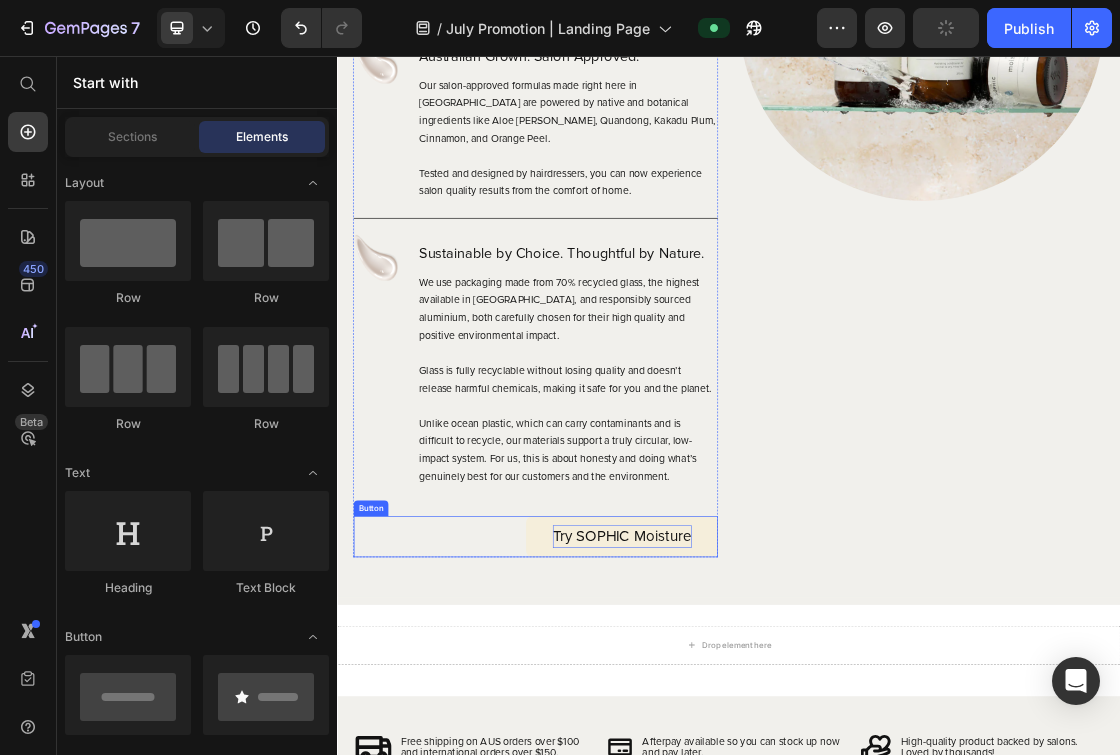 click on "Try SOPHIC Moisture" at bounding box center (773, 792) 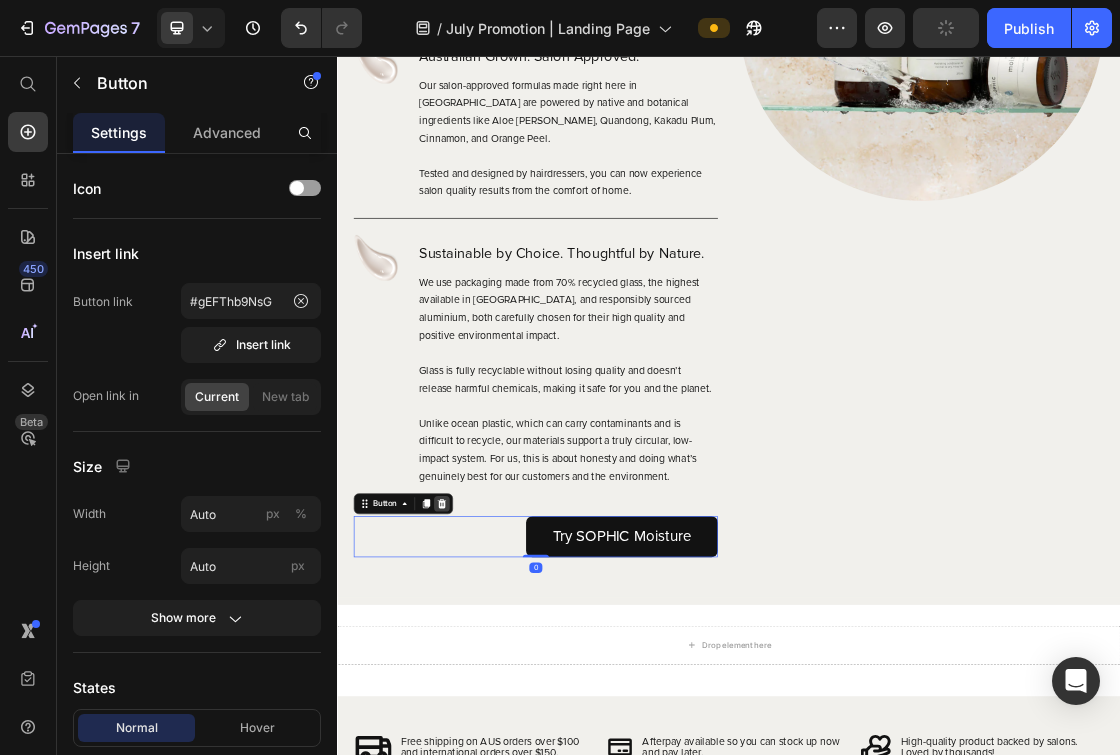 click 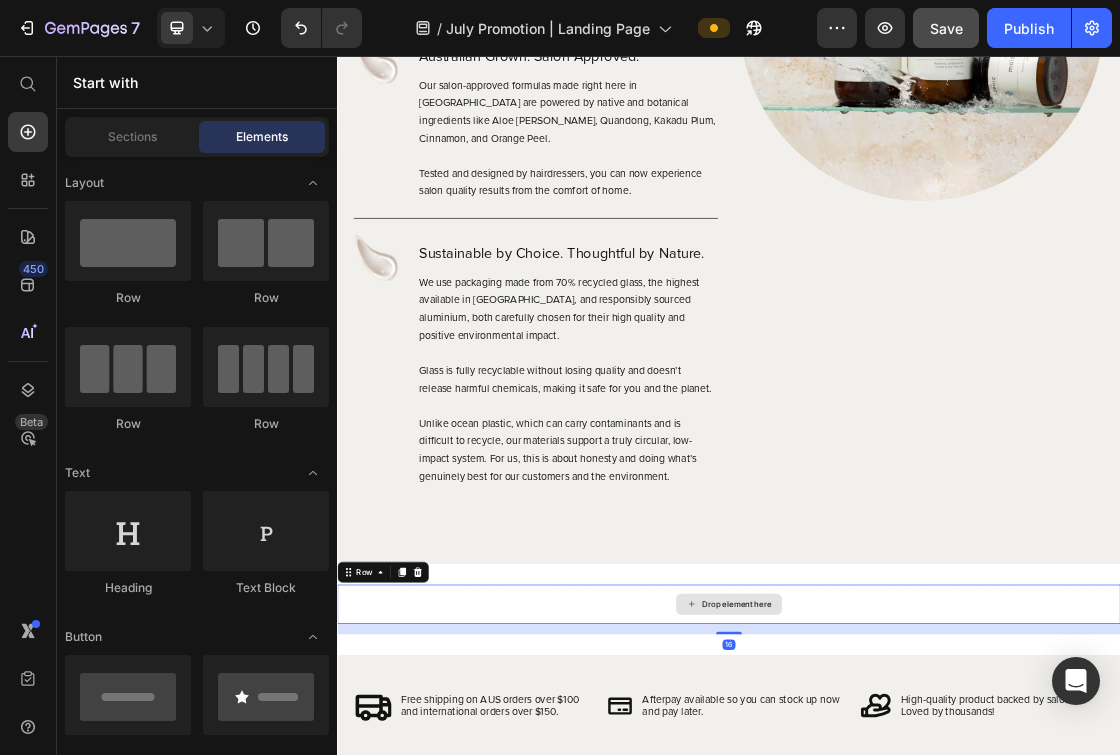 click on "Drop element here" at bounding box center [937, 896] 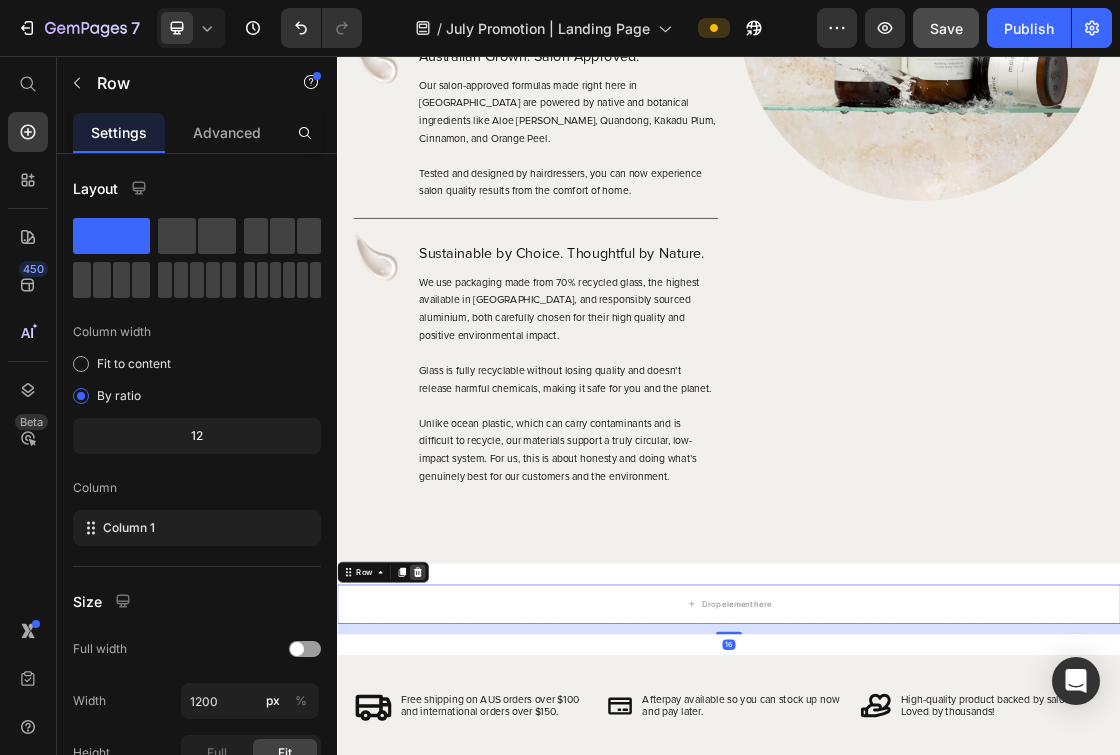 click 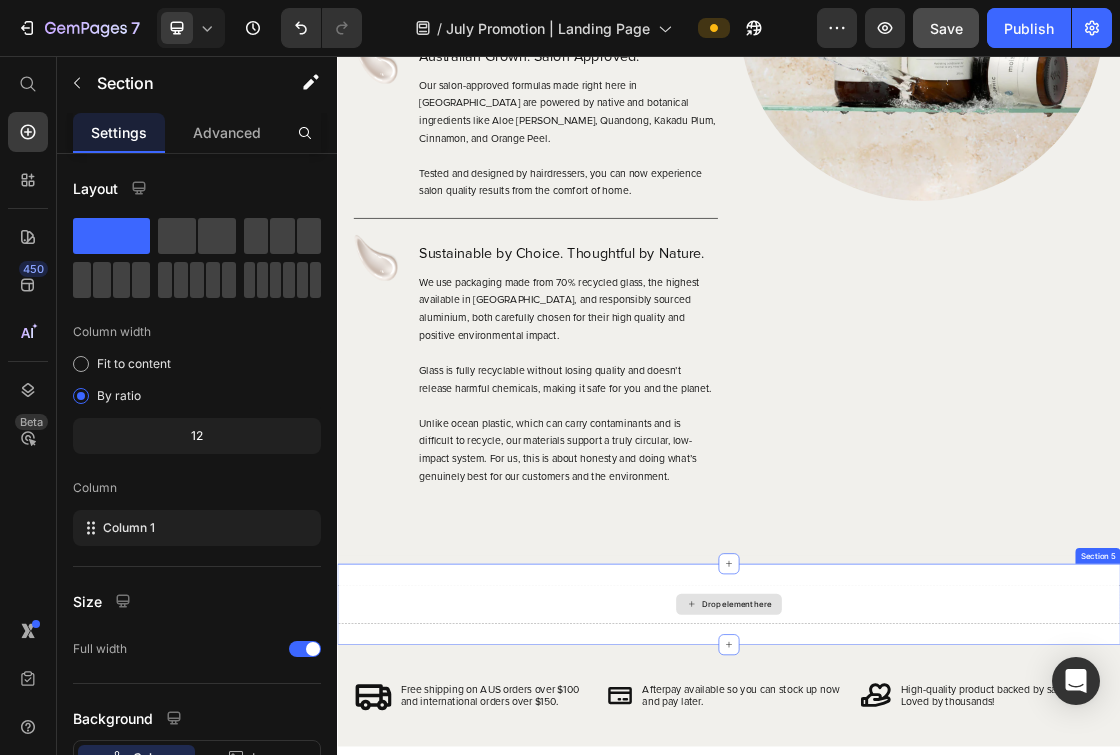 click on "Drop element here" at bounding box center (937, 896) 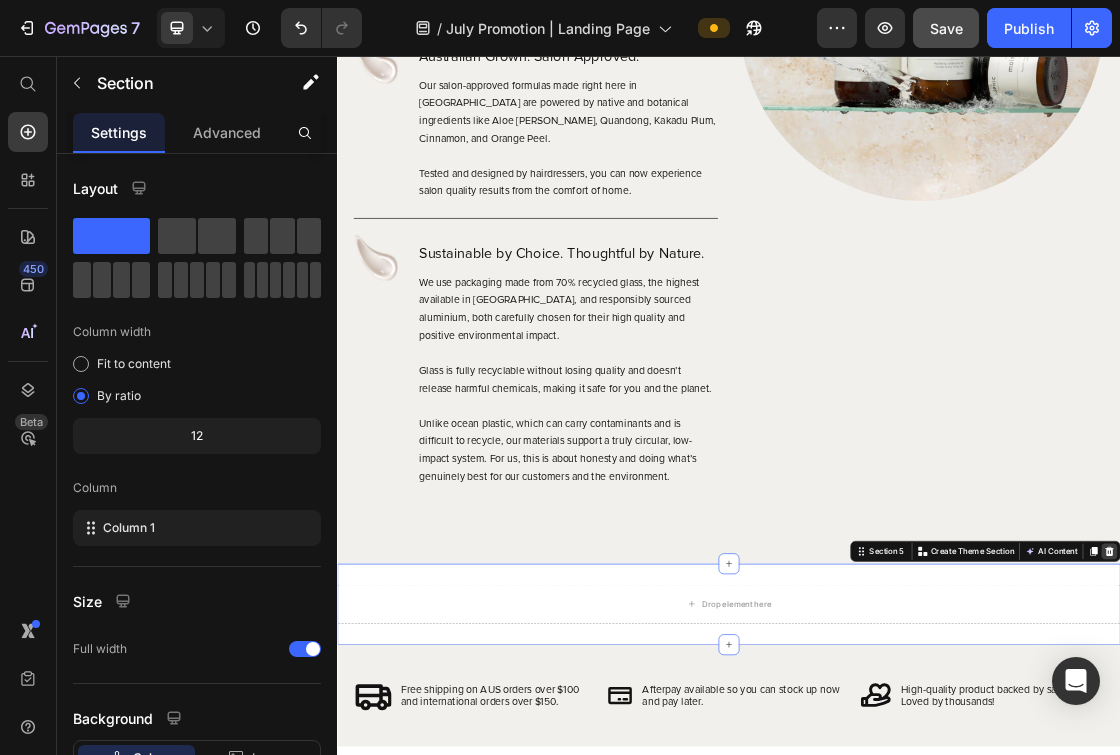 click 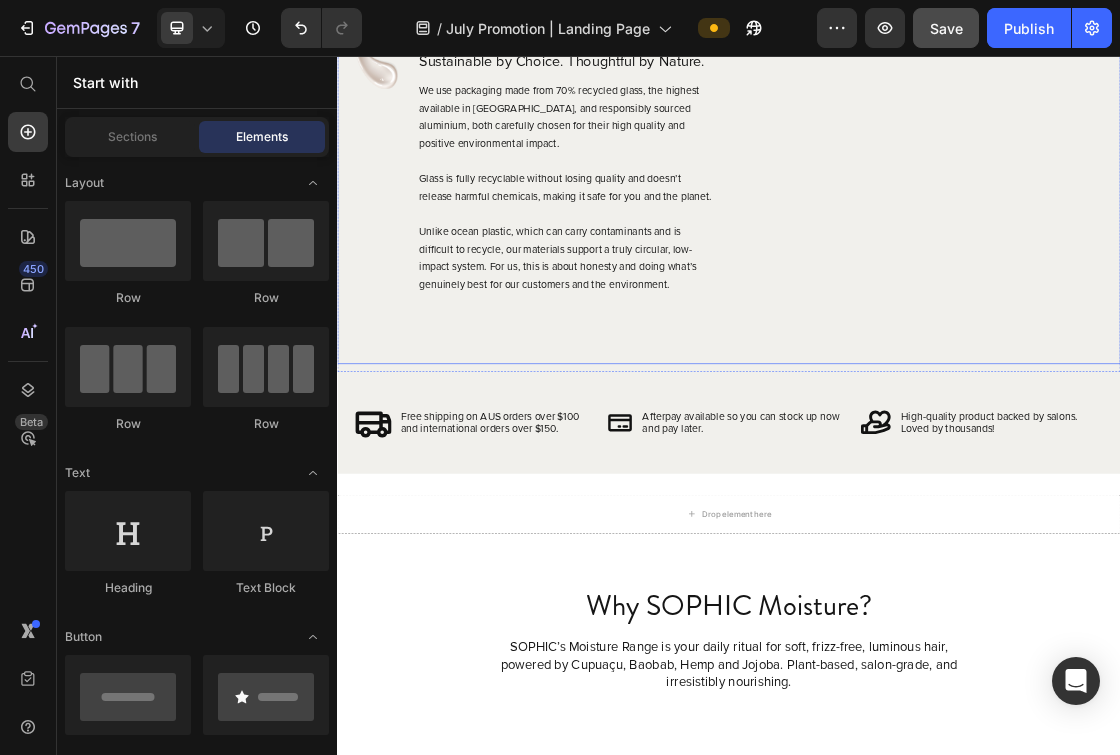 scroll, scrollTop: 2246, scrollLeft: 0, axis: vertical 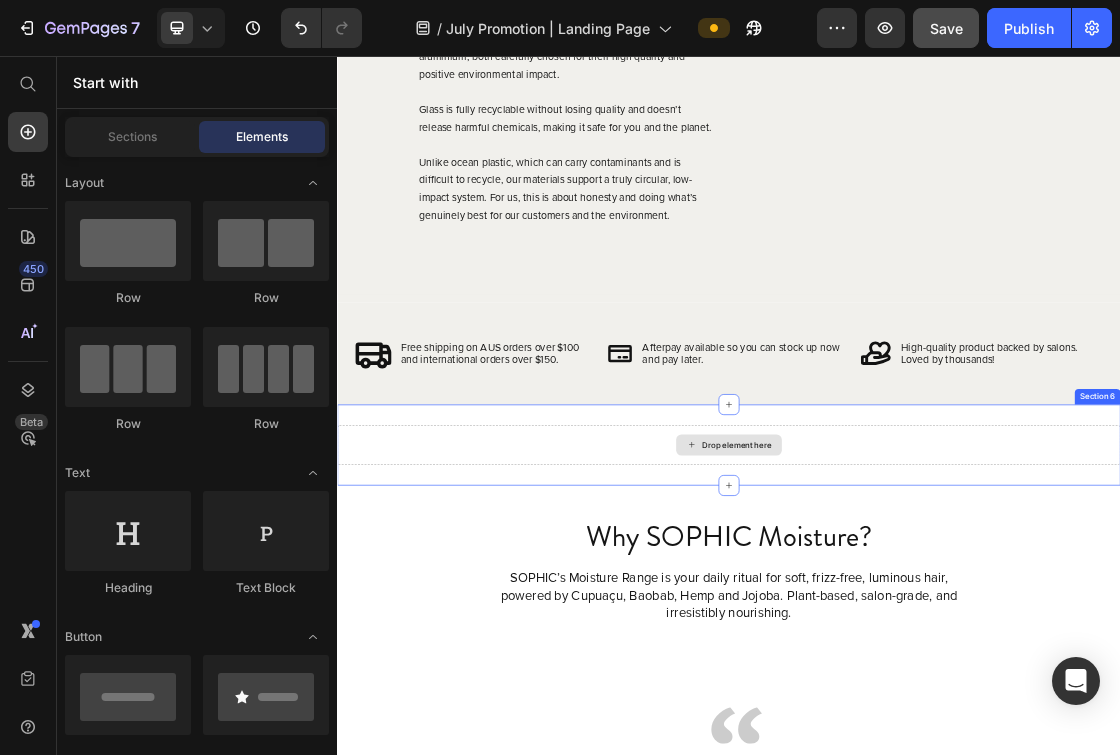 click on "Drop element here" at bounding box center (937, 652) 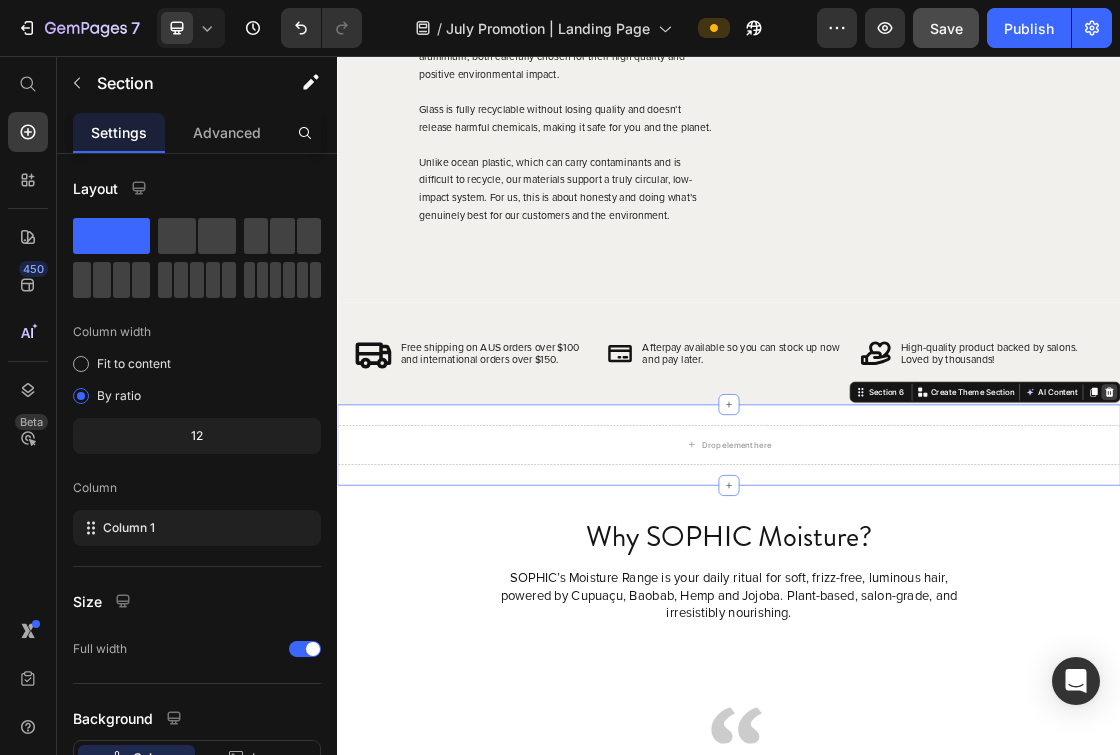 click 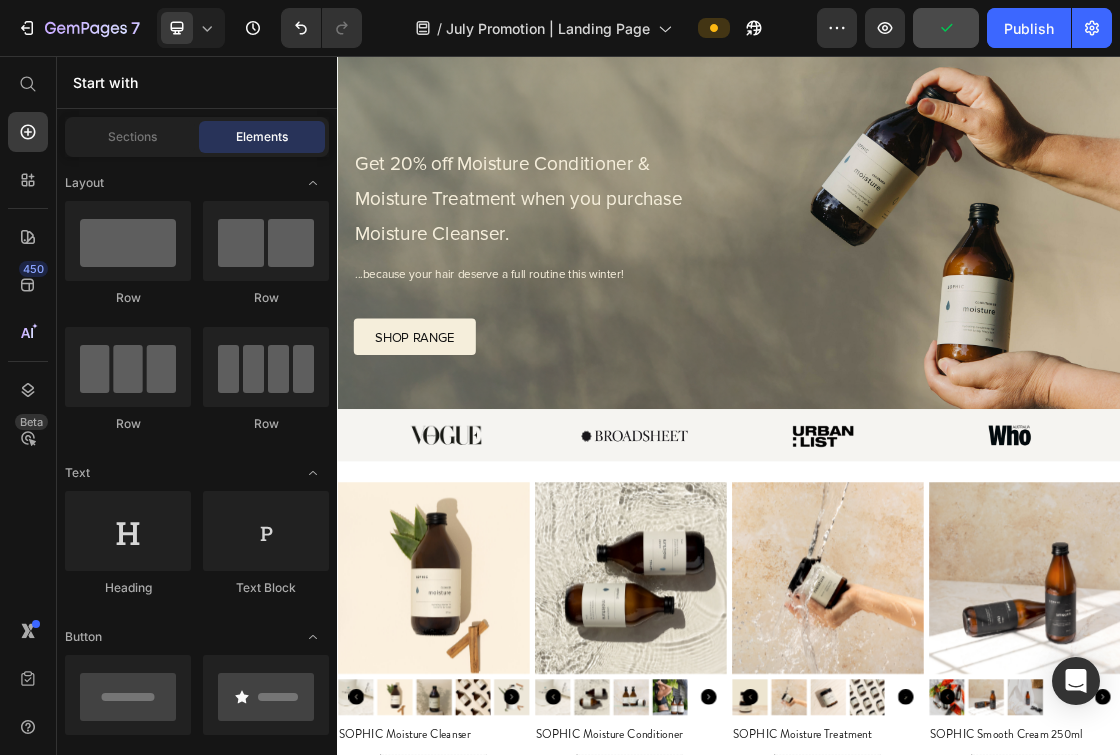 scroll, scrollTop: 56, scrollLeft: 0, axis: vertical 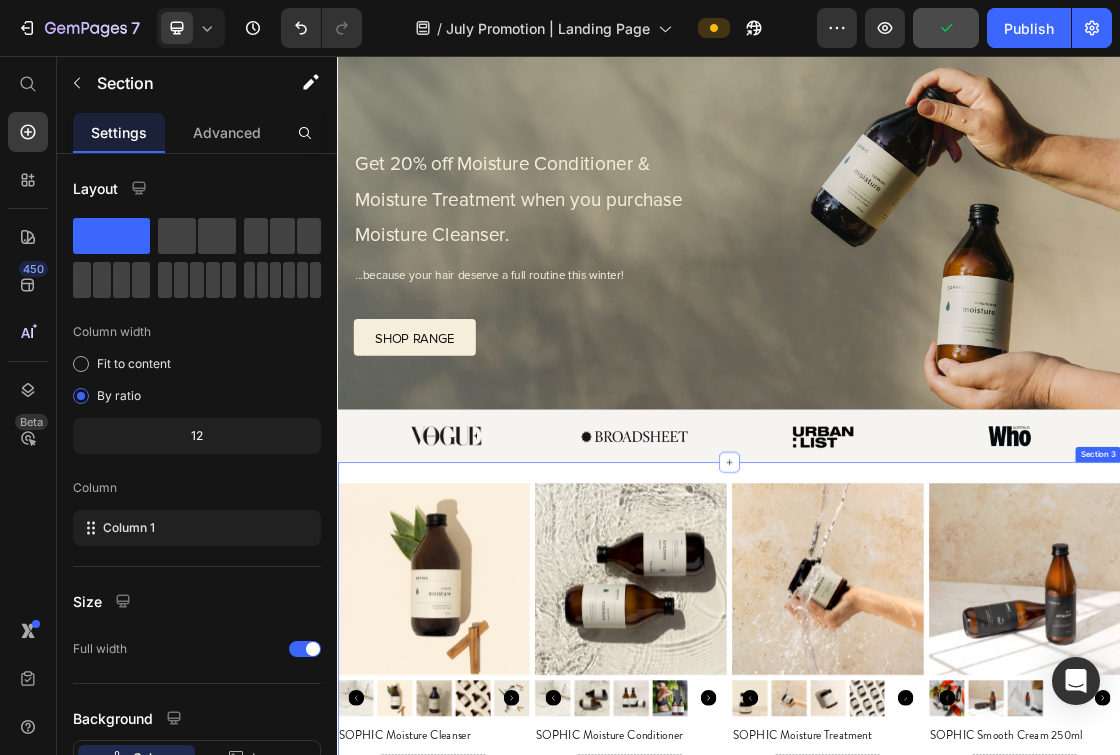 click on "Product Images SOPHIC Moisture Cleanser Product Title $56.95 Product Price
Drop element here Row 1 Product Quantity
Add to cart Add to Cart Buy it now Dynamic Checkout Product
Product Images SOPHIC Moisture Conditioner Product Title $67.95 Product Price
Drop element here Row 1 Product Quantity
Add to cart Add to Cart Buy it now Dynamic Checkout Product
Product Images SOPHIC Moisture Treatment Product Title $56.95 Product Price
Drop element here Row 1 Product Quantity
Add to cart Add to Cart Buy it now Dynamic Checkout Product
Product Images SOPHIC Smooth Cream 250ml Product Title $59.95 Product Price
Drop element here Row 1 Product Quantity
Add to cart Add to Cart Buy it now Dynamic Checkout Product Row Section 3" at bounding box center [937, 1047] 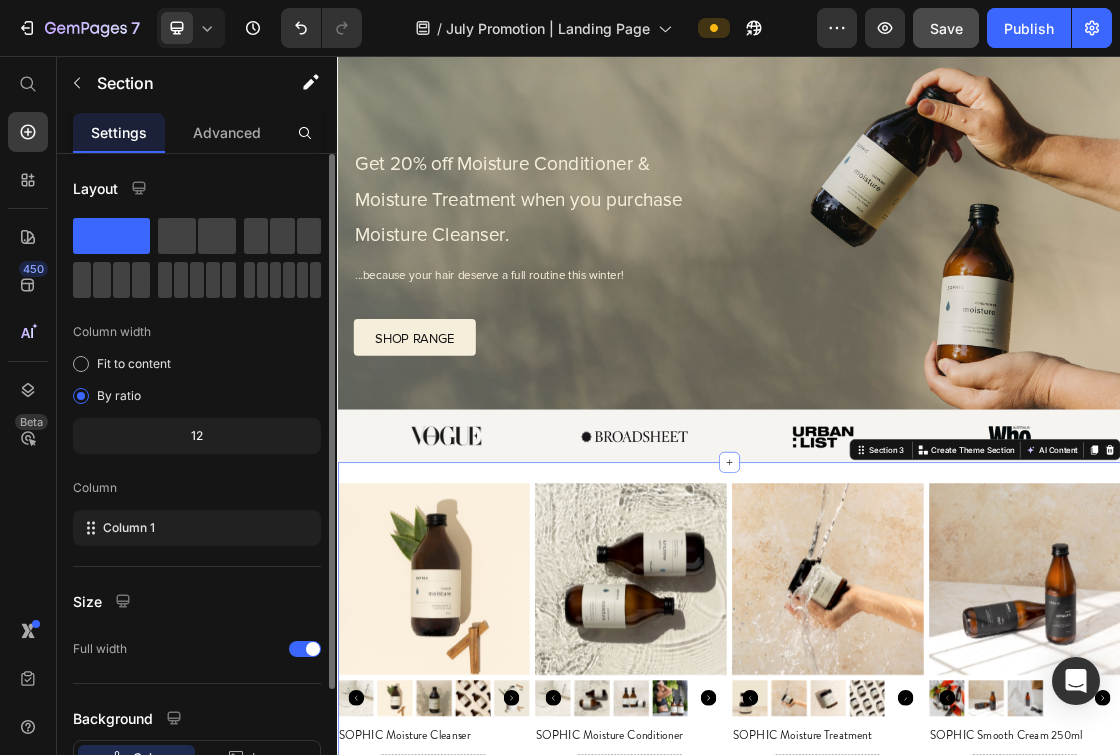 click on "12" 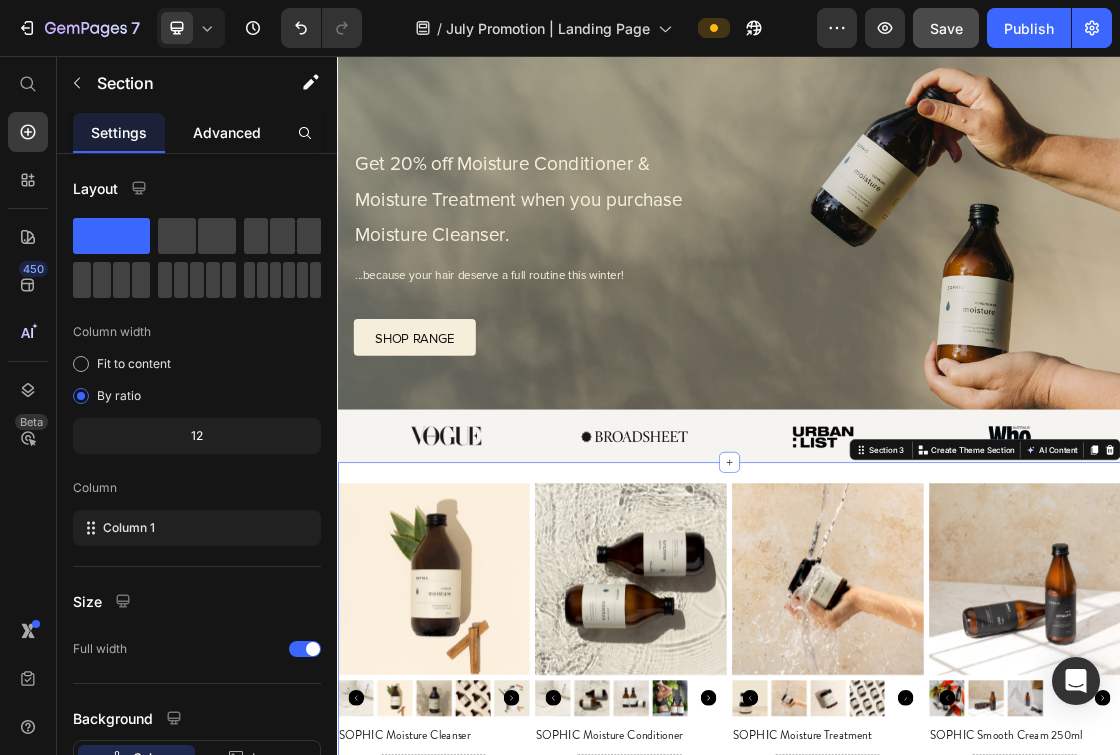 click on "Advanced" at bounding box center (227, 132) 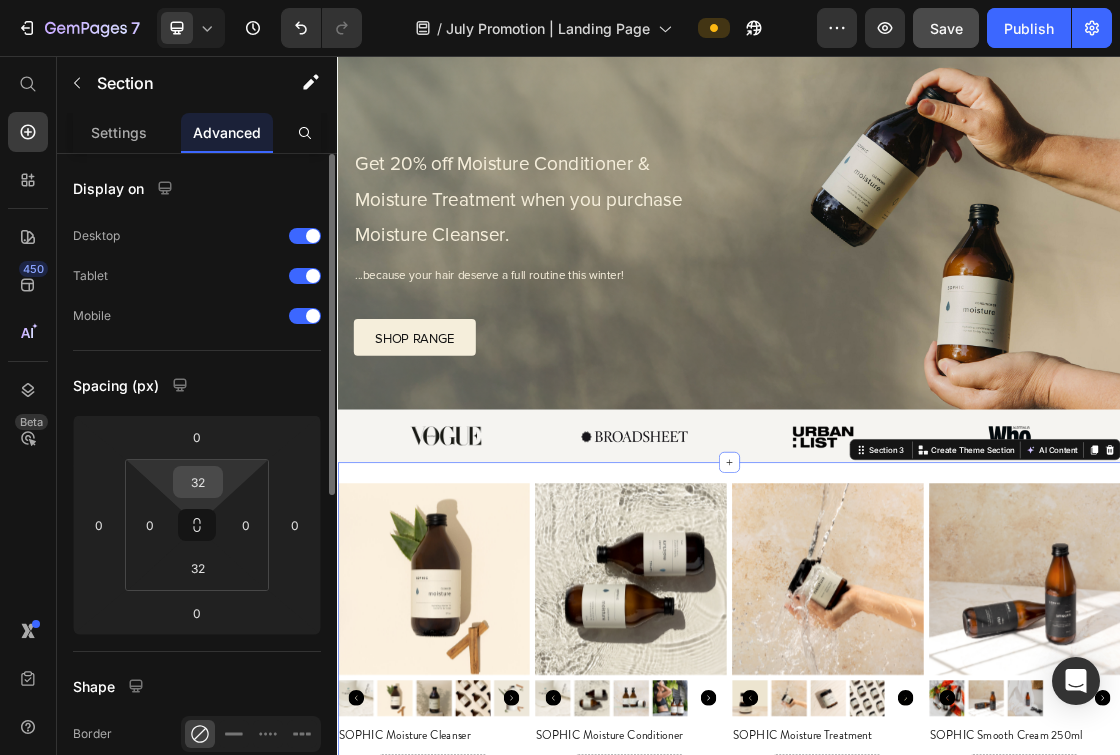 click on "32" at bounding box center [198, 482] 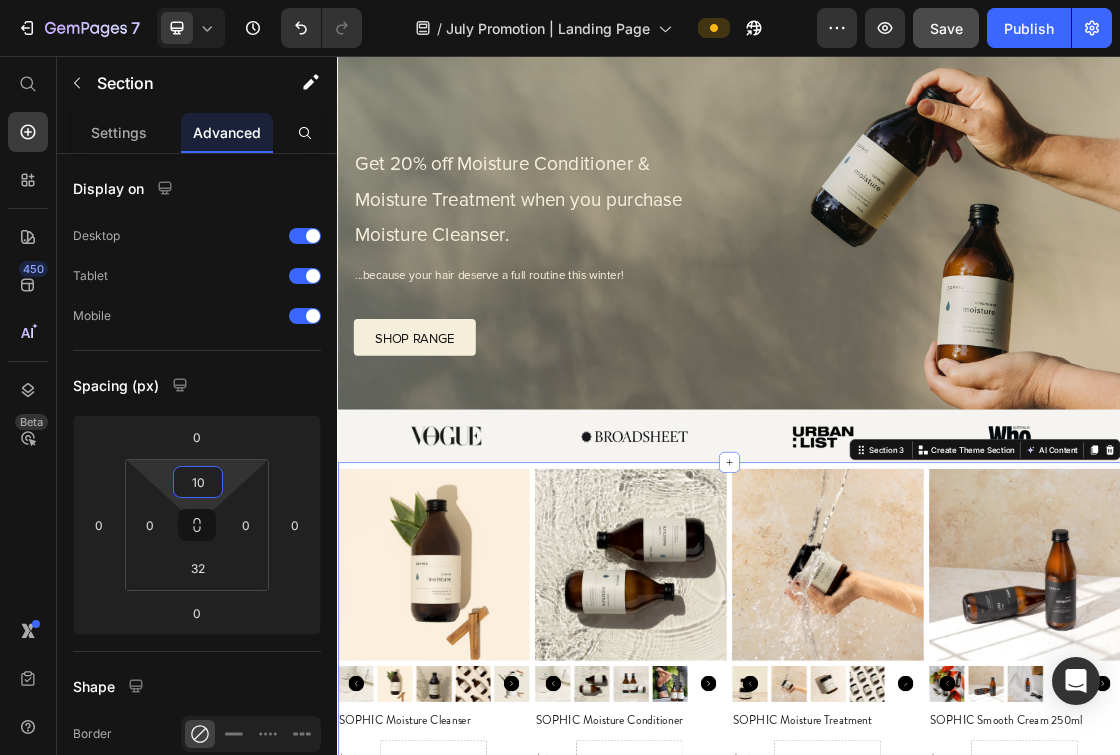 type on "10" 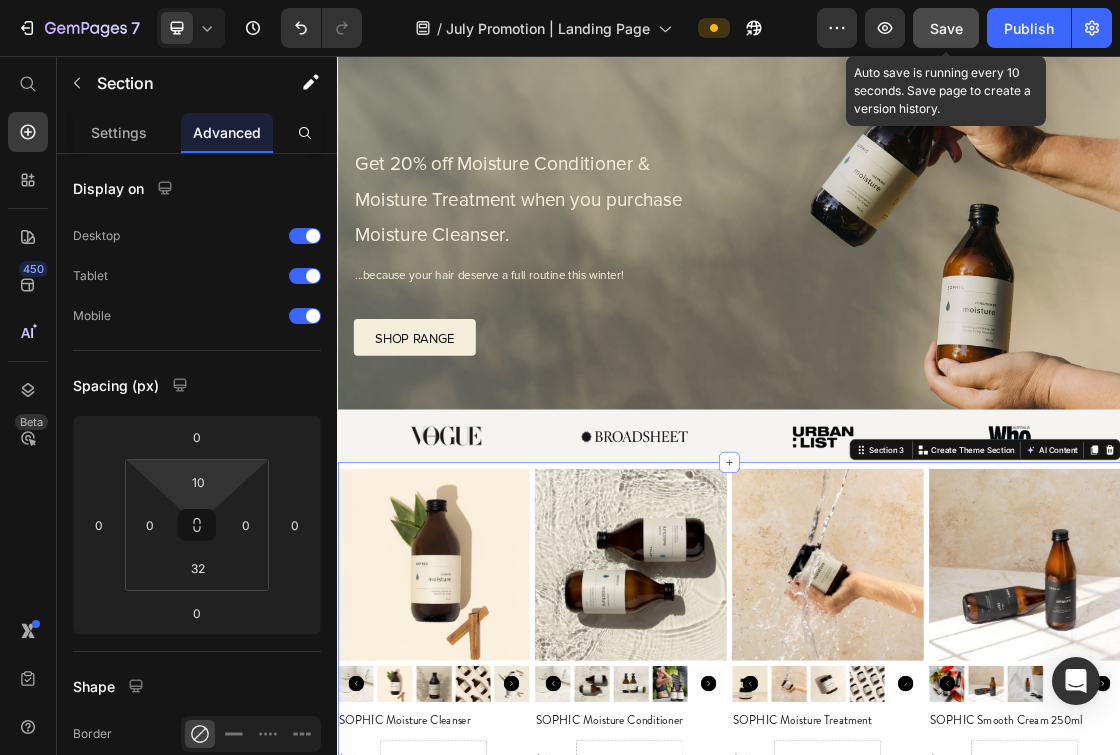 click on "Save" at bounding box center (946, 28) 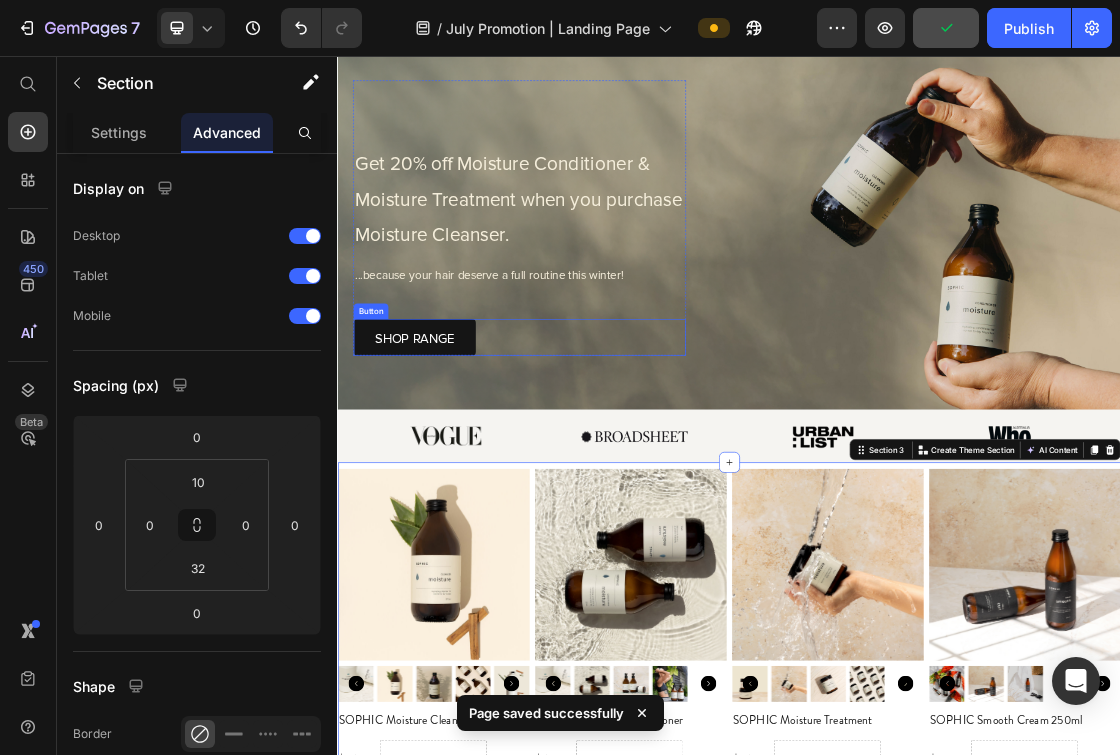click on "SHOP RANGE" at bounding box center (455, 487) 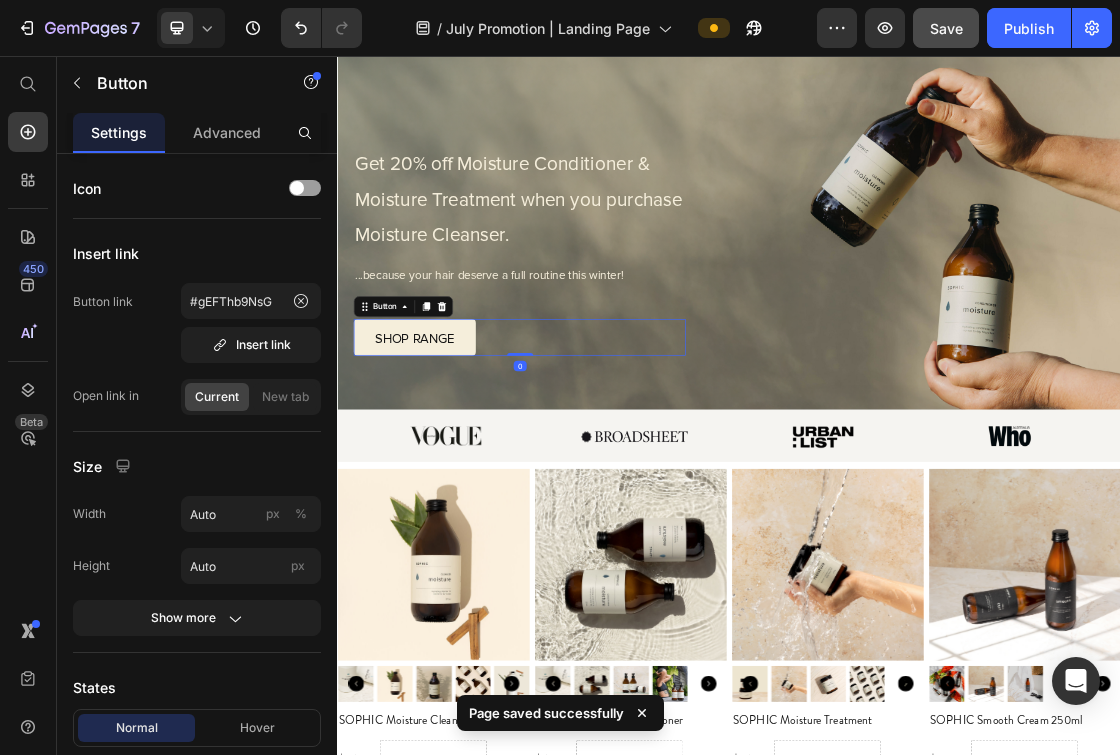 click on "Button" at bounding box center [438, 440] 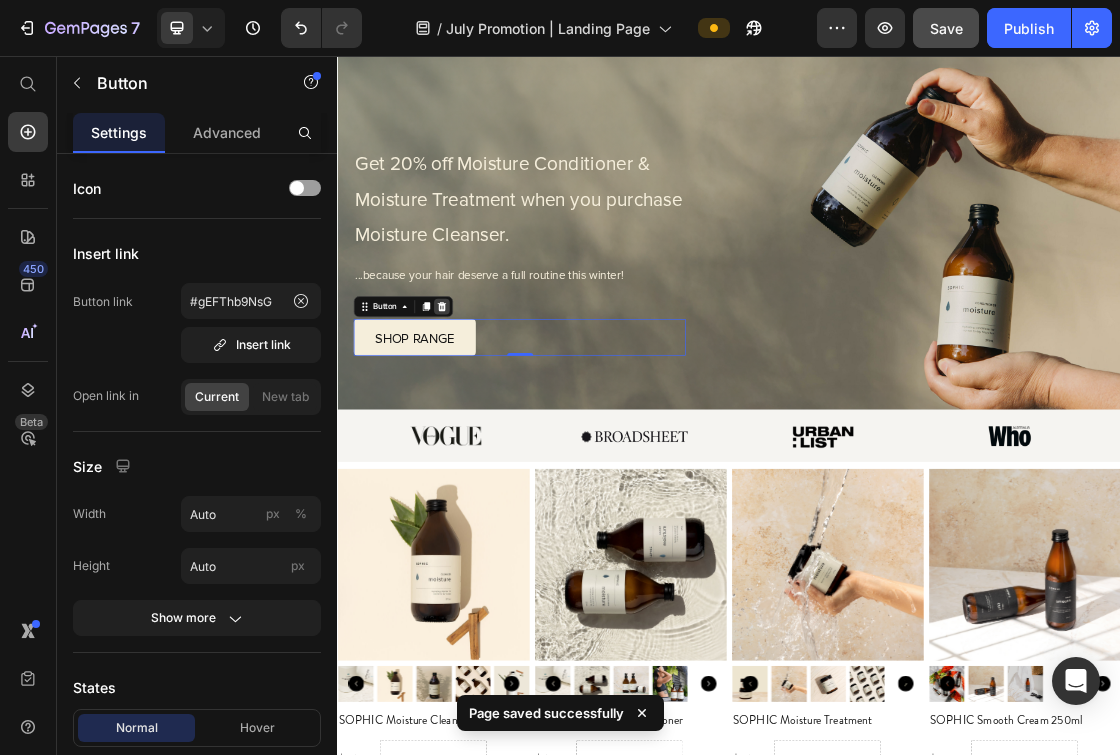 click 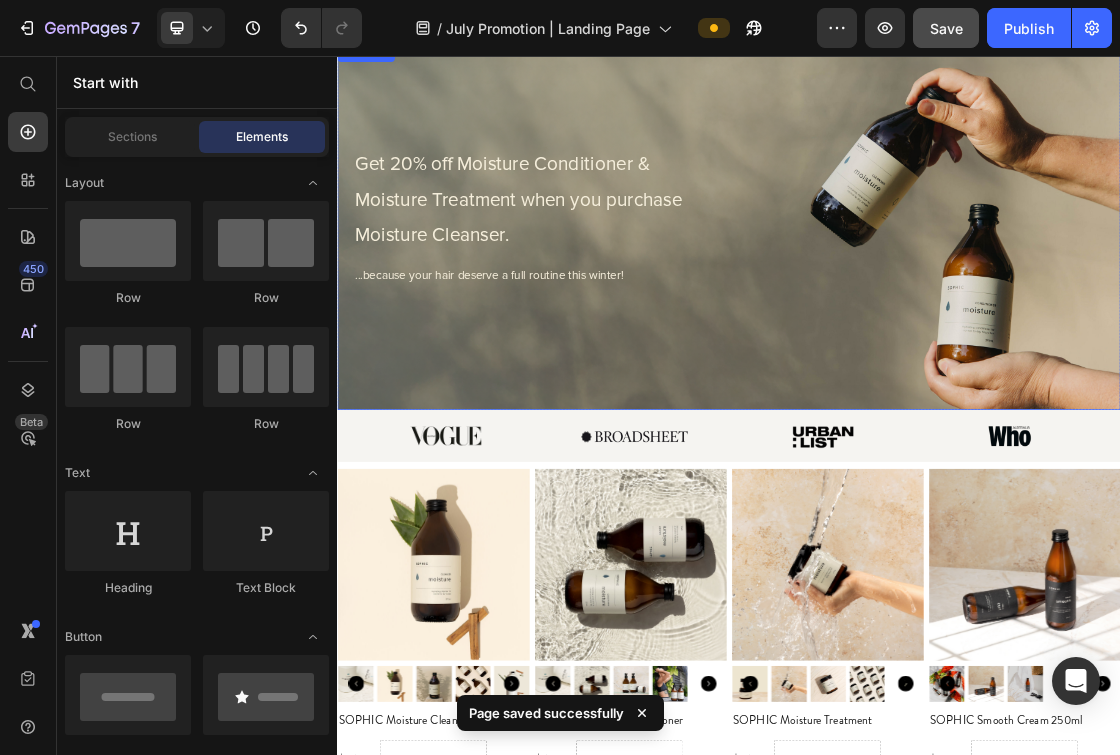 click at bounding box center (937, 319) 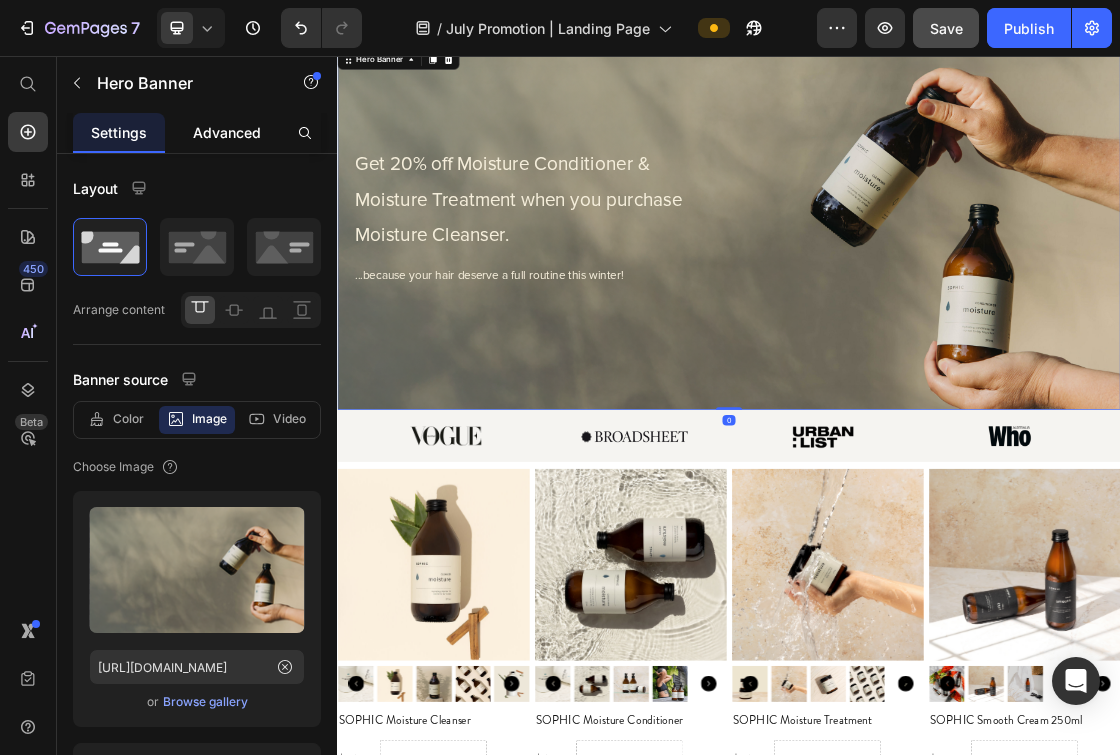 click on "Advanced" at bounding box center [227, 132] 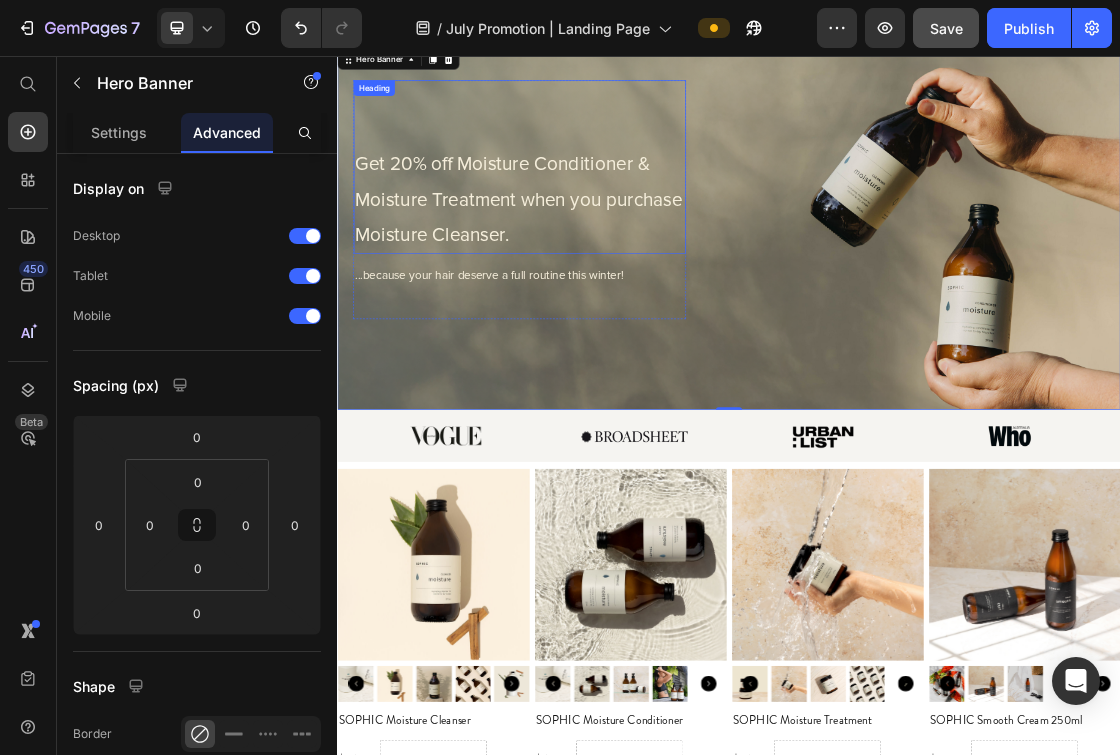 click on "Get 20% off Moisture Conditioner & Moisture Treatment when you purchase Moisture Cleanser." at bounding box center (616, 276) 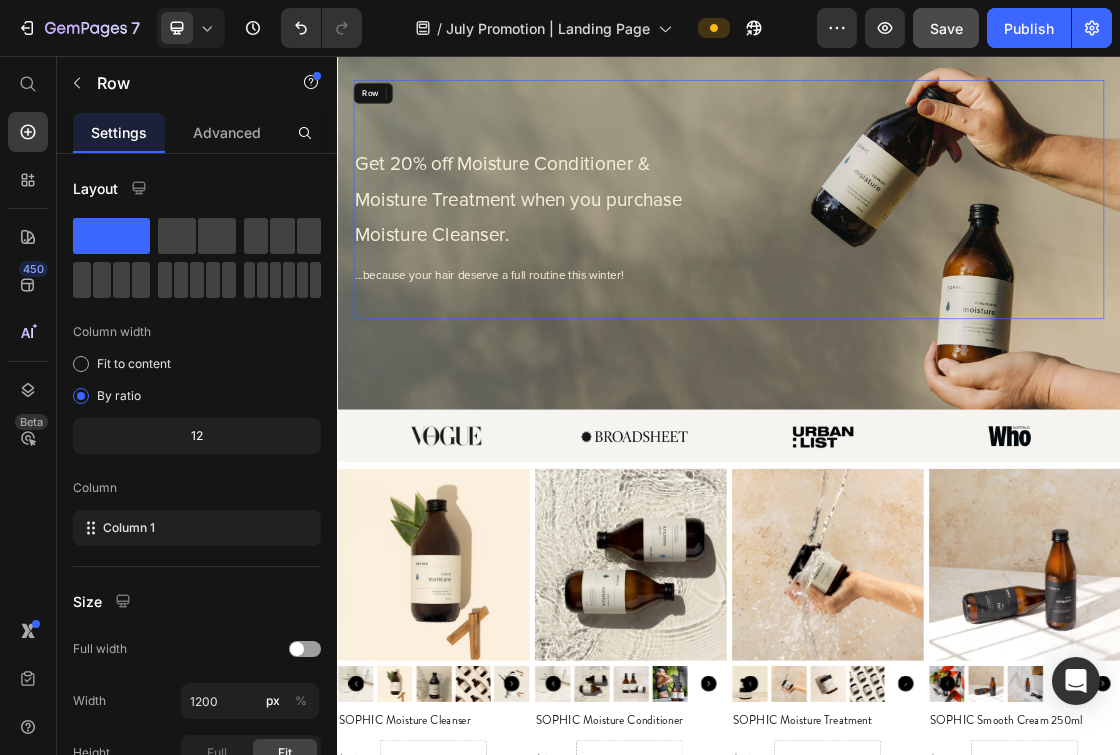 click on "Get 20% off Moisture Conditioner & Moisture Treatment when you purchase Moisture Cleanser. Heading ...because your hair deserve a full routine this winter!  Text Block Row" at bounding box center [937, 276] 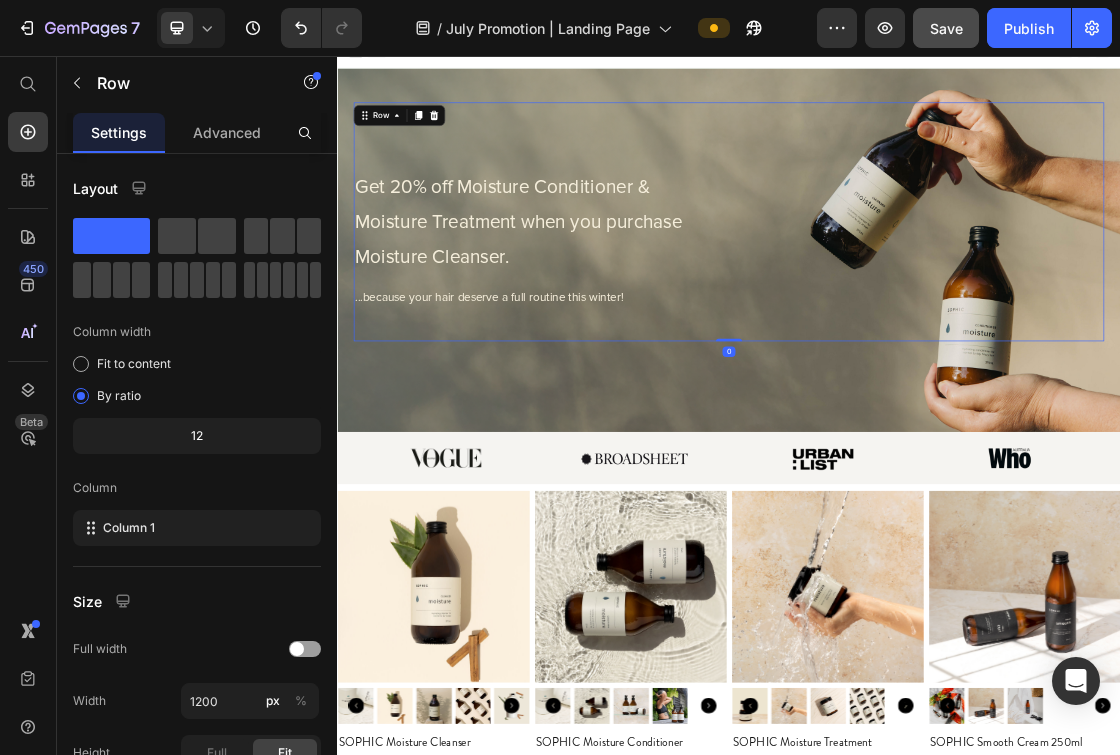 scroll, scrollTop: 0, scrollLeft: 0, axis: both 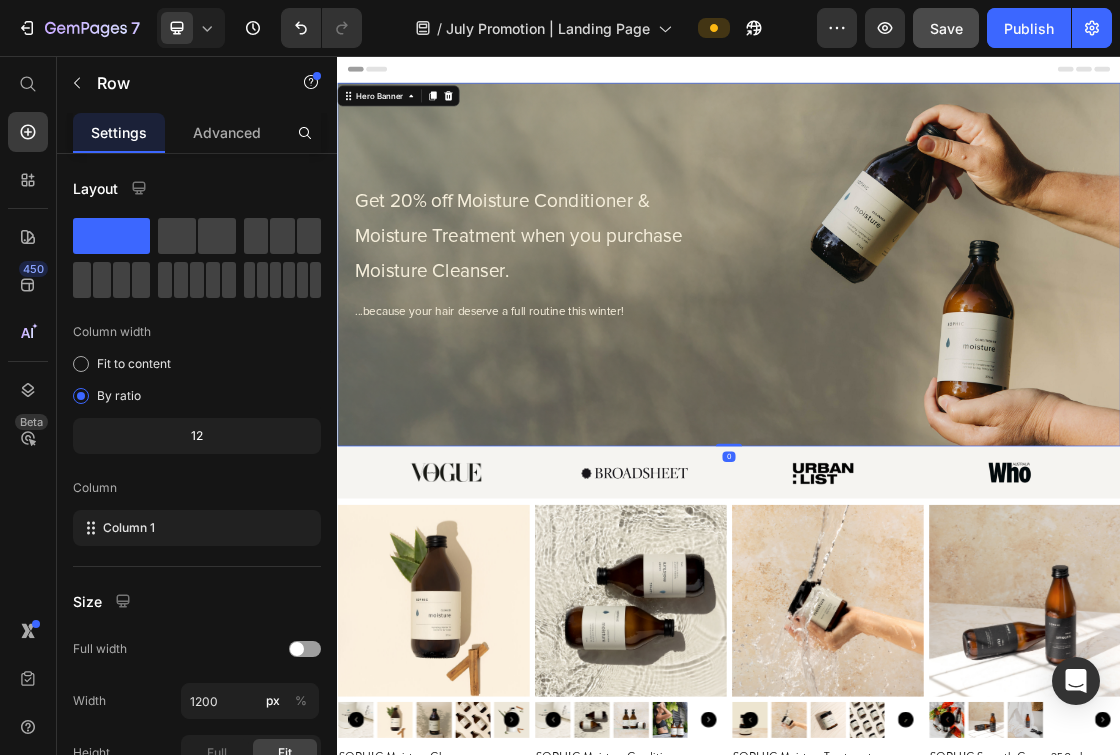 click at bounding box center [937, 375] 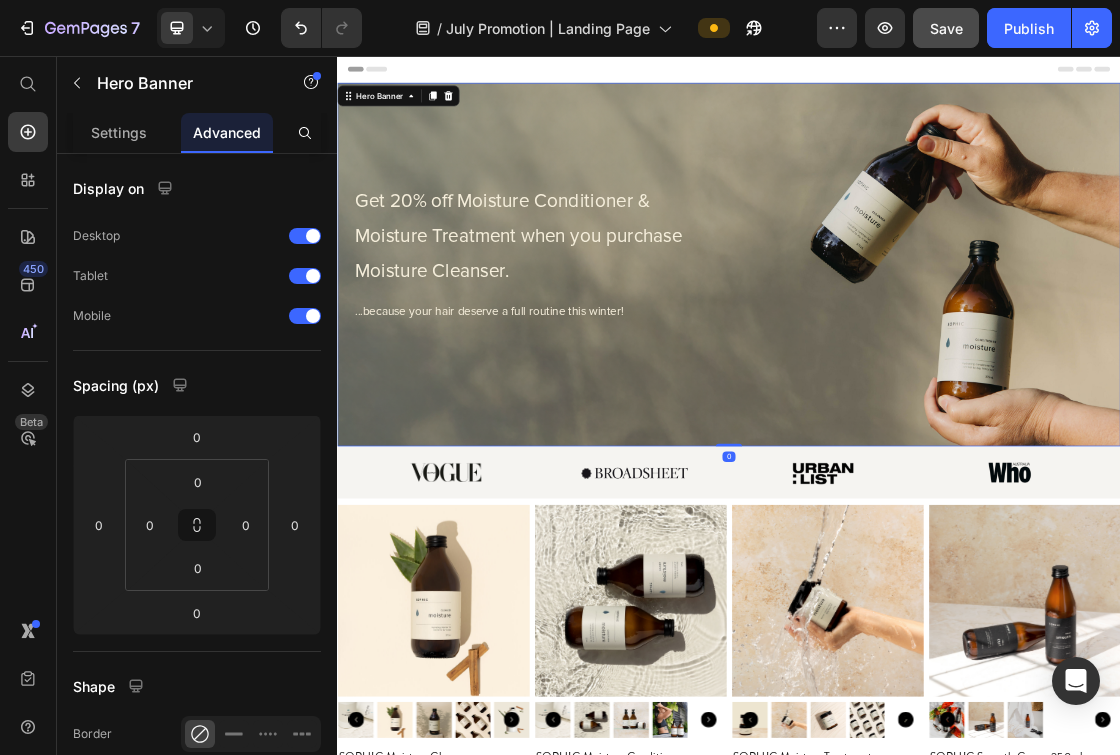 click at bounding box center (937, 375) 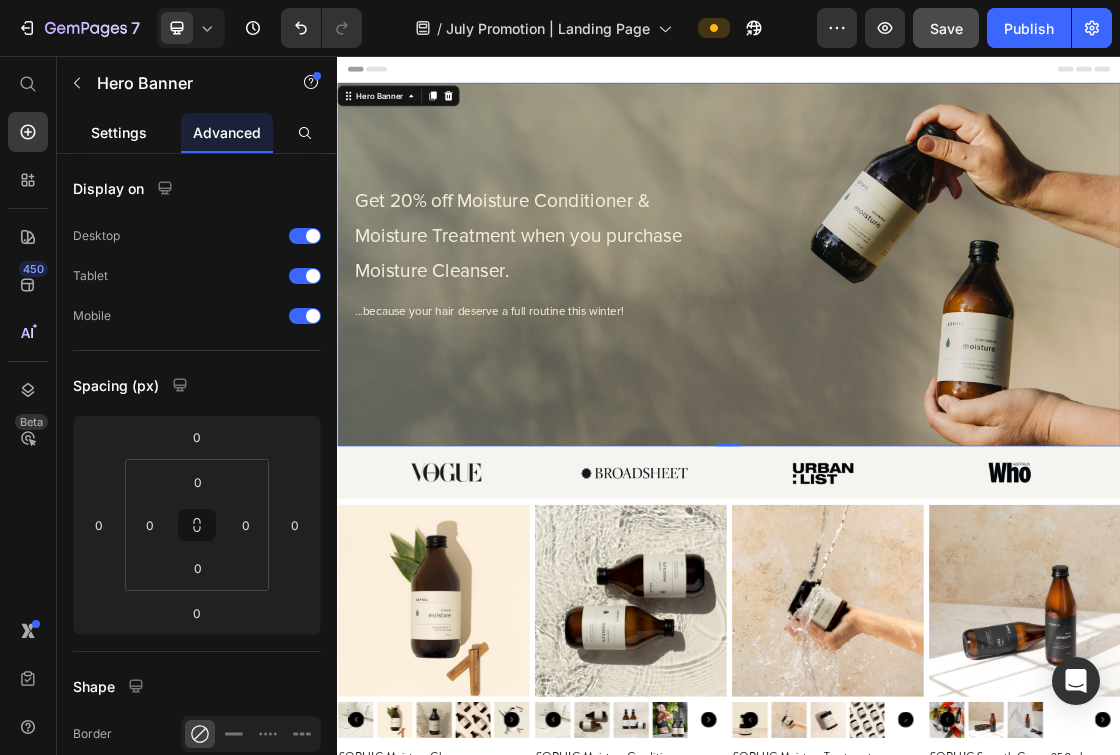 click on "Settings" at bounding box center [119, 132] 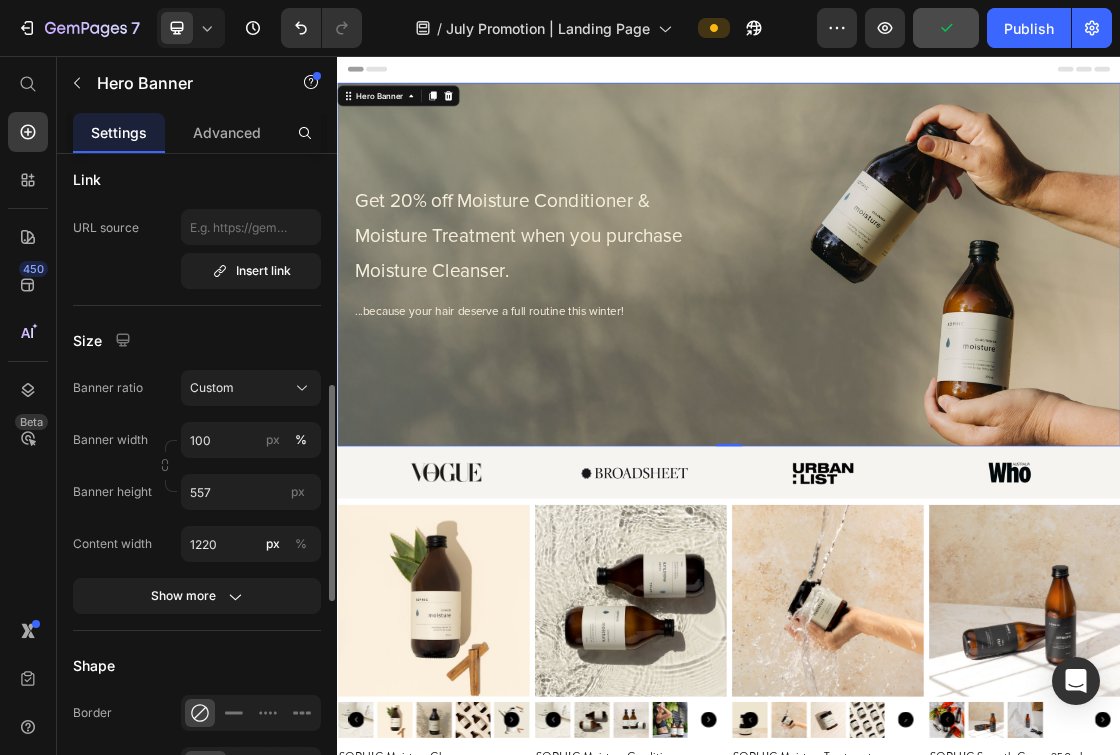 scroll, scrollTop: 707, scrollLeft: 0, axis: vertical 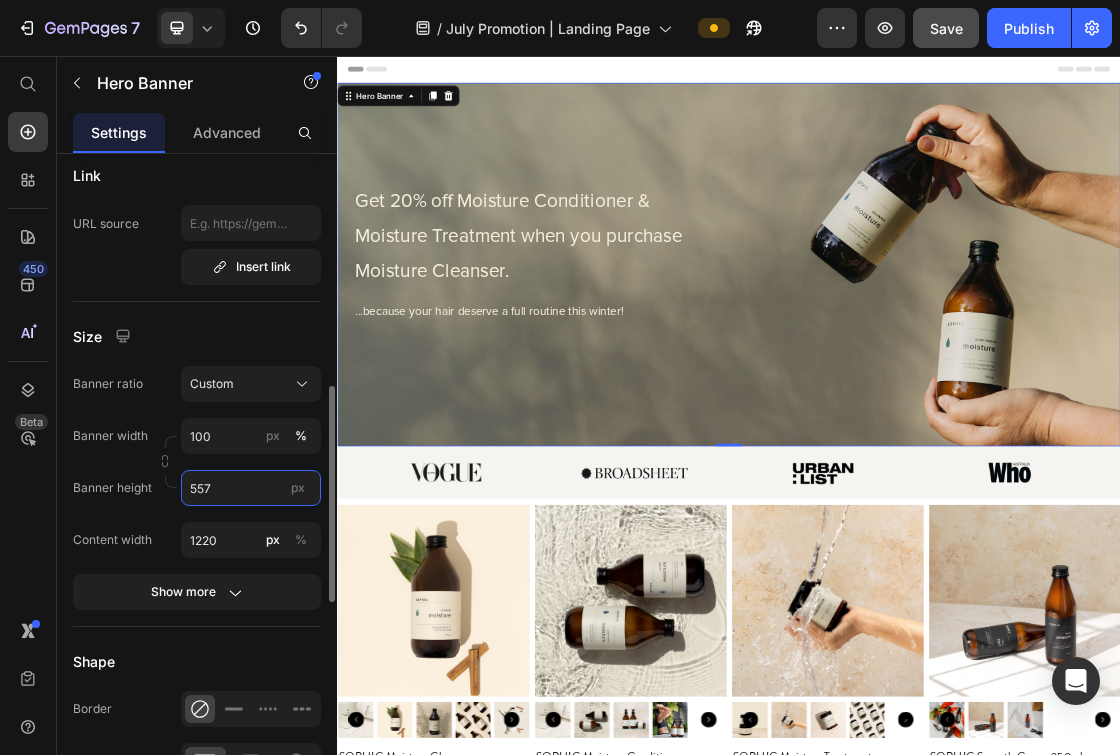 drag, startPoint x: 203, startPoint y: 491, endPoint x: 170, endPoint y: 491, distance: 33 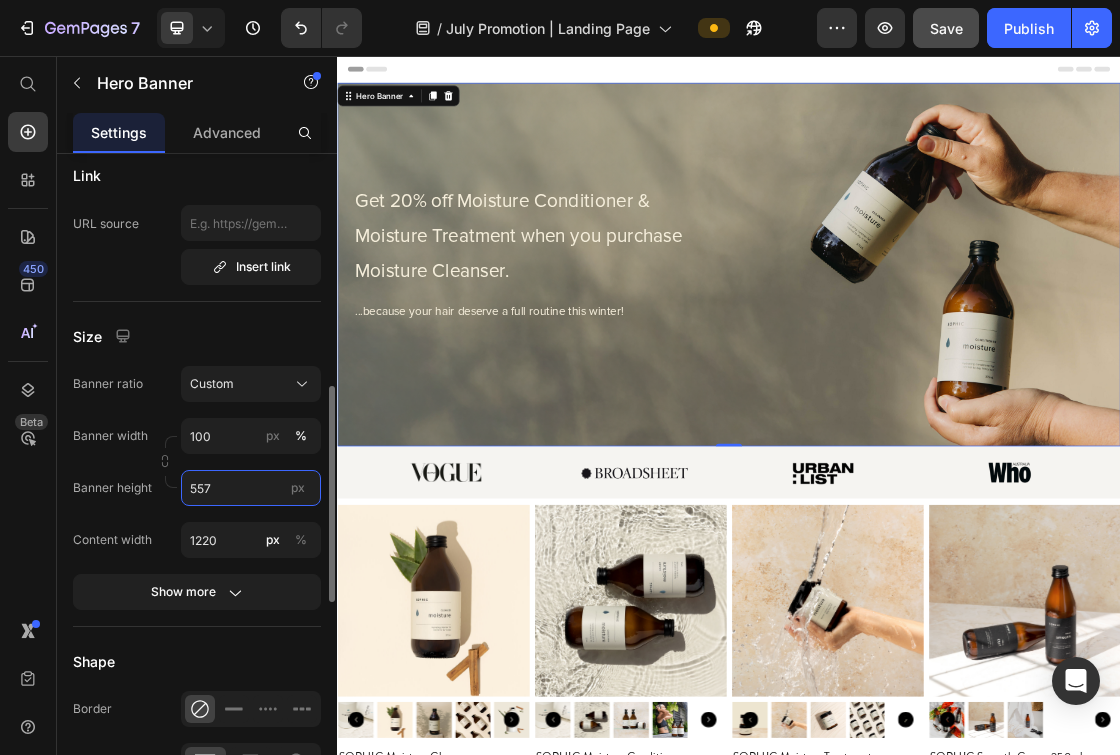 click on "Banner height 557 px" at bounding box center [197, 488] 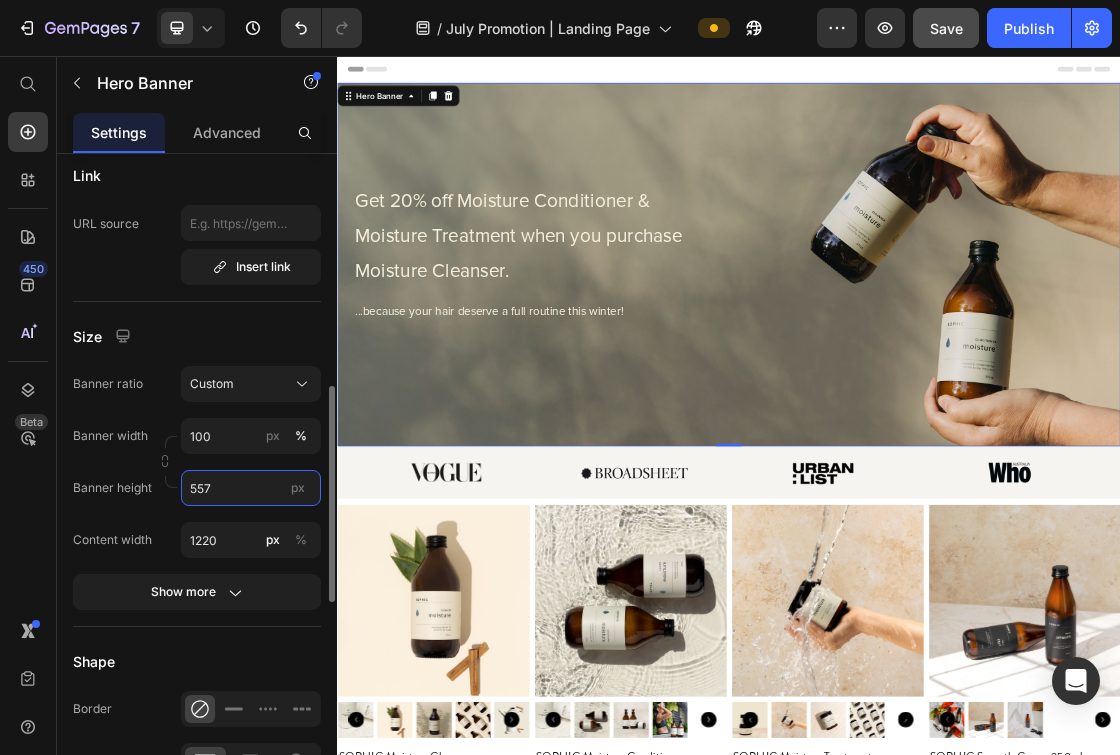 click on "557" at bounding box center [251, 488] 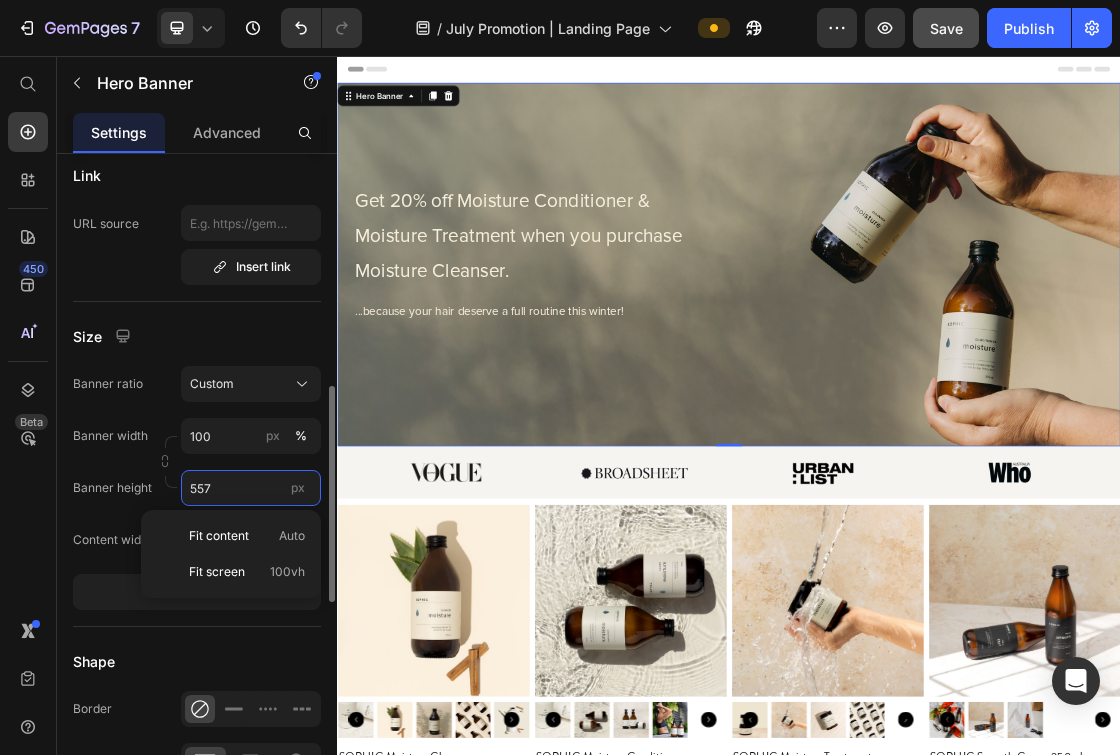 click on "557" at bounding box center [251, 488] 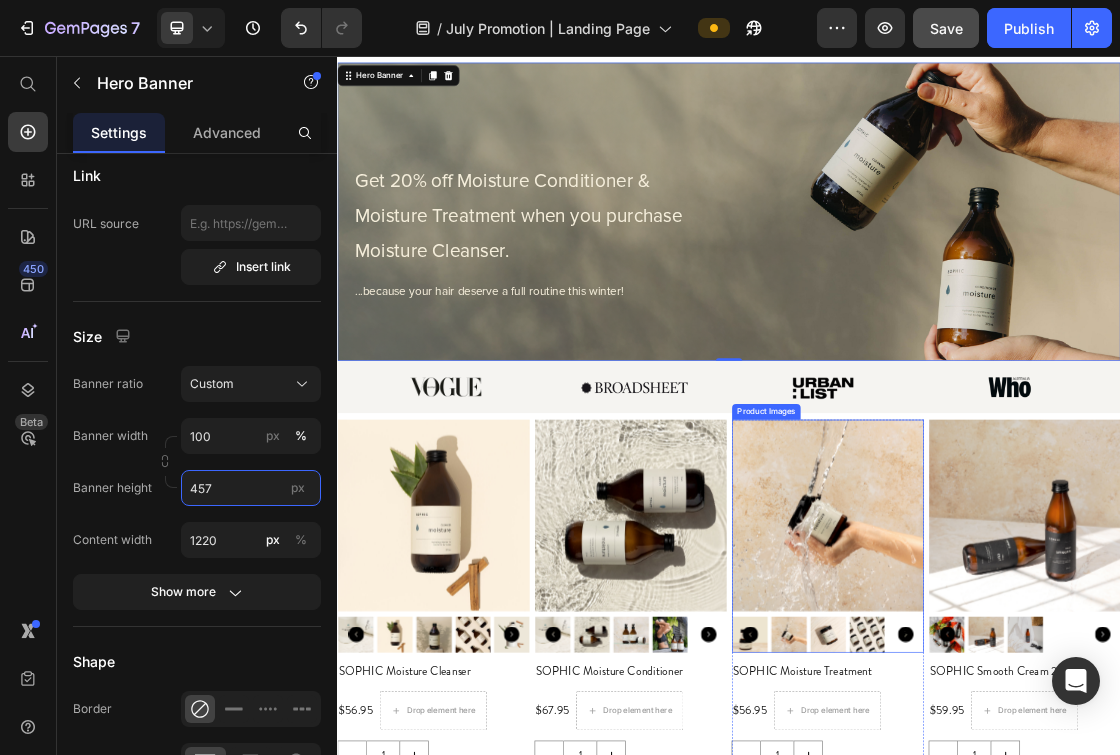 scroll, scrollTop: 0, scrollLeft: 0, axis: both 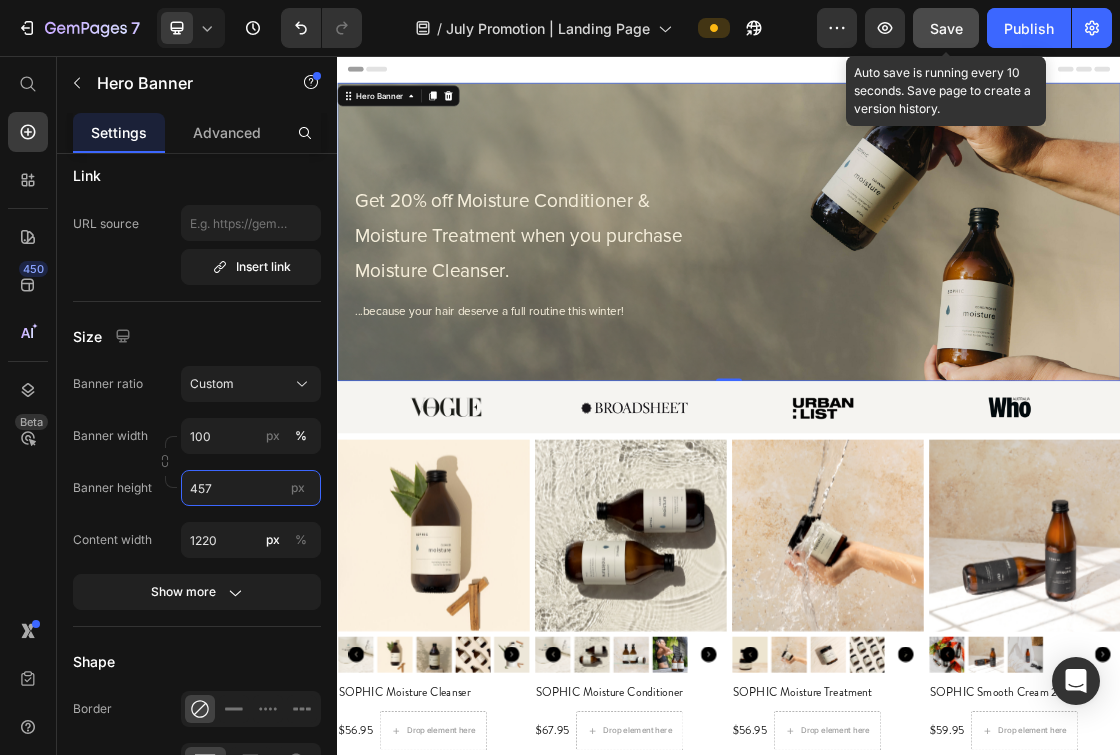 type on "457" 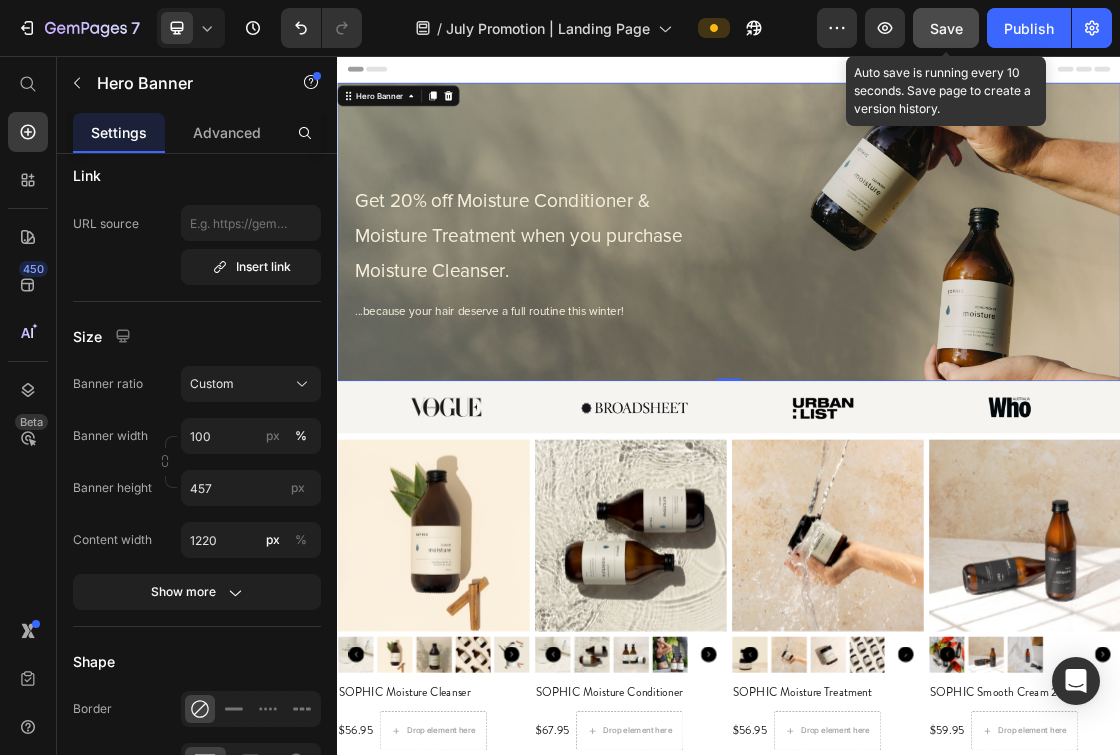 click on "Save" 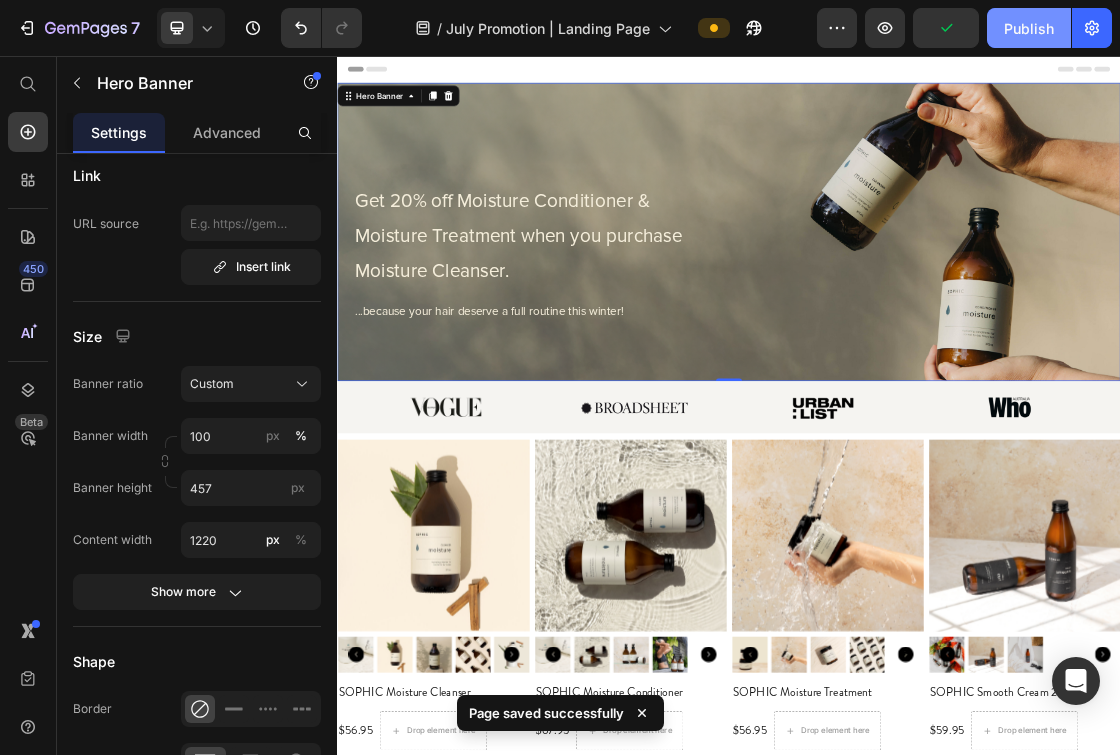 click on "Publish" at bounding box center [1029, 28] 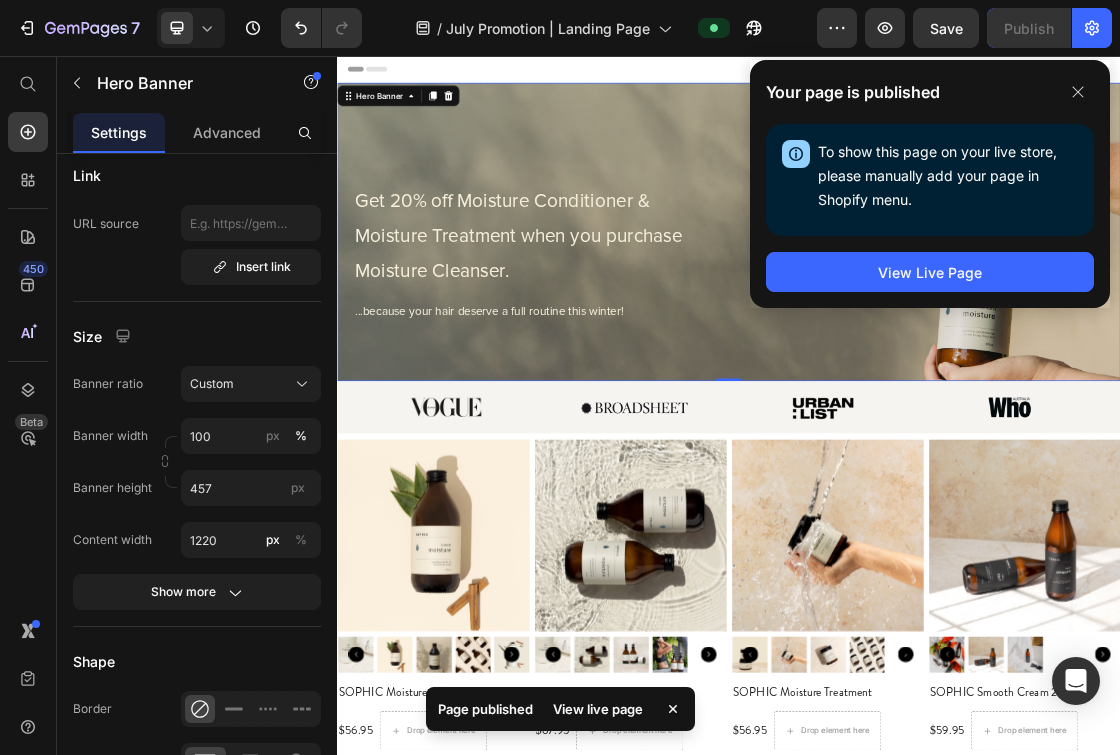 click on "Your page is published To show this page on your live store, please manually add your page in Shopify menu. Open Shopify Menu View Live Page" 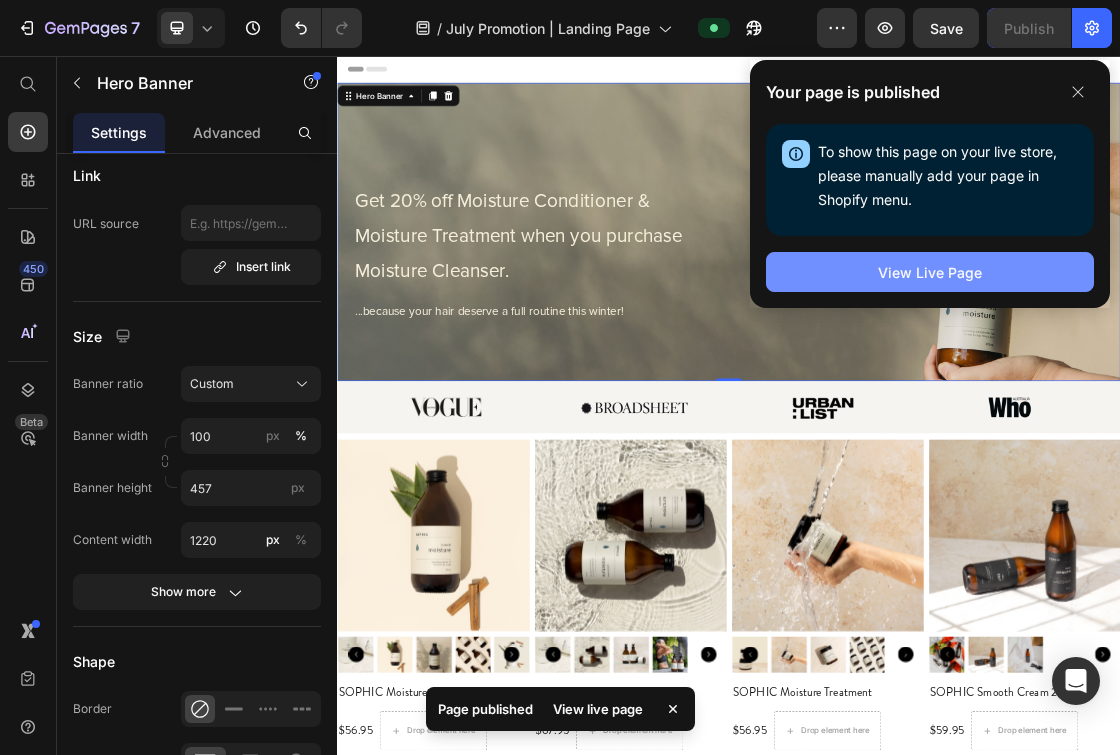click on "View Live Page" at bounding box center (930, 272) 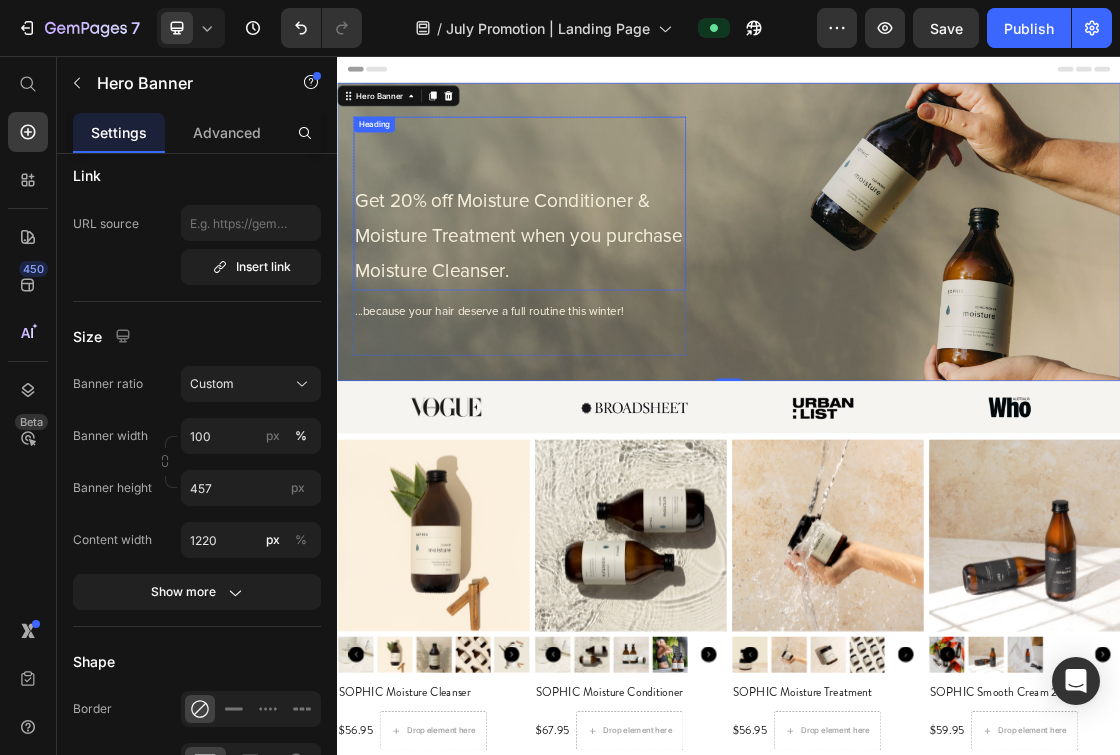 drag, startPoint x: 579, startPoint y: 364, endPoint x: 797, endPoint y: 267, distance: 238.60637 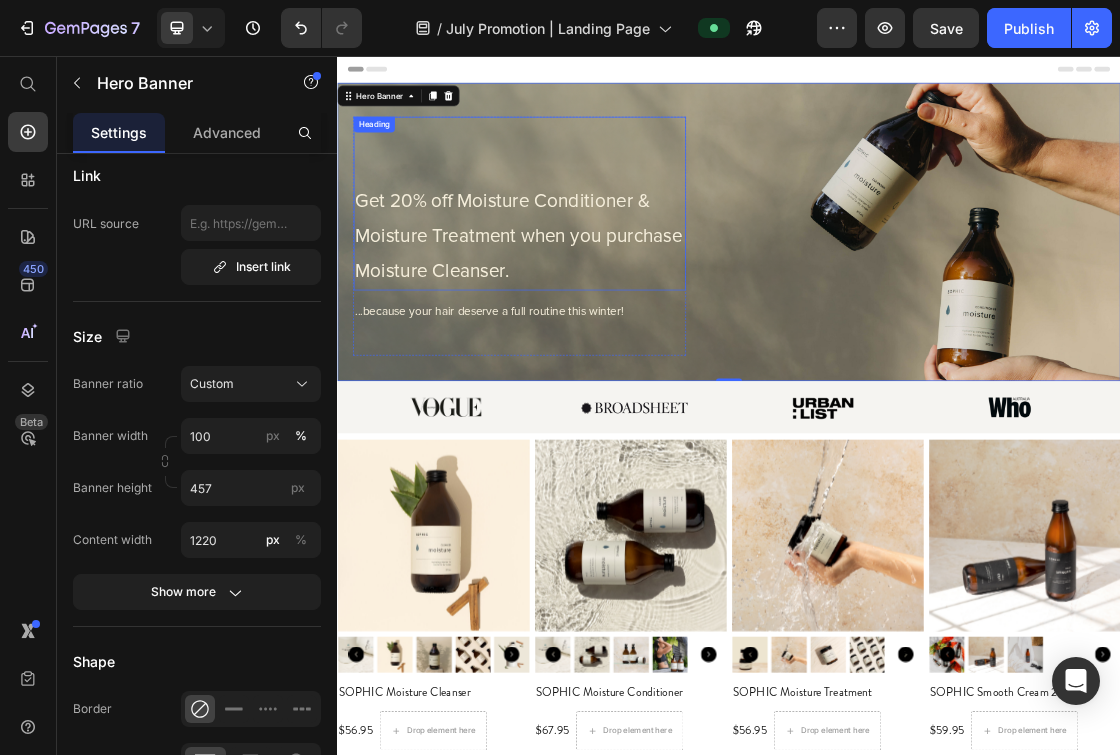 click on "Get 20% off Moisture Conditioner & Moisture Treatment when you purchase Moisture Cleanser." at bounding box center (616, 332) 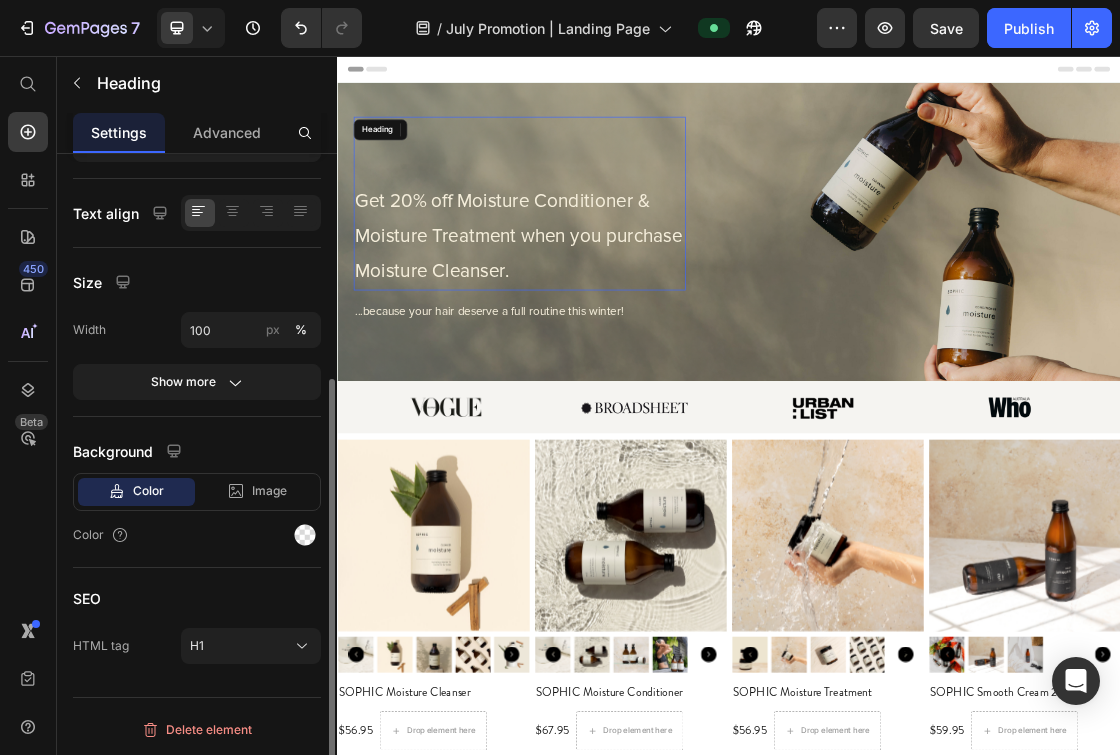 click on "Get 20% off Moisture Conditioner & Moisture Treatment when you purchase Moisture Cleanser." at bounding box center (616, 332) 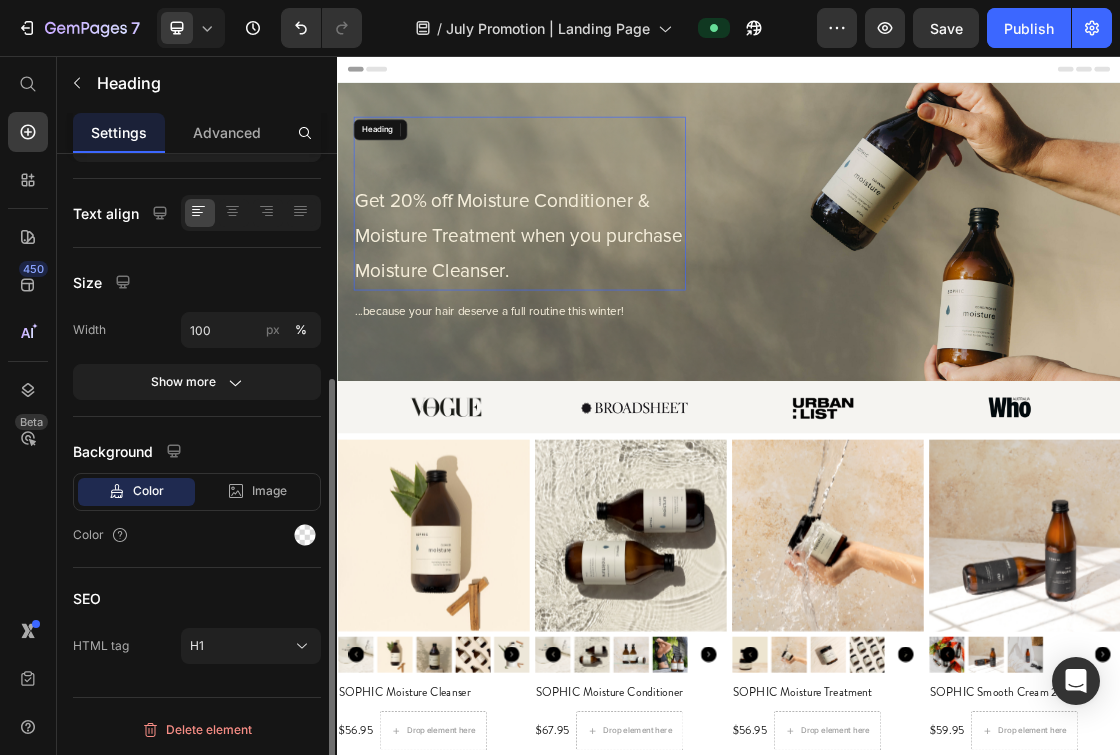 click on "Get 20% off Moisture Conditioner & Moisture Treatment when you purchase Moisture Cleanser." at bounding box center (616, 332) 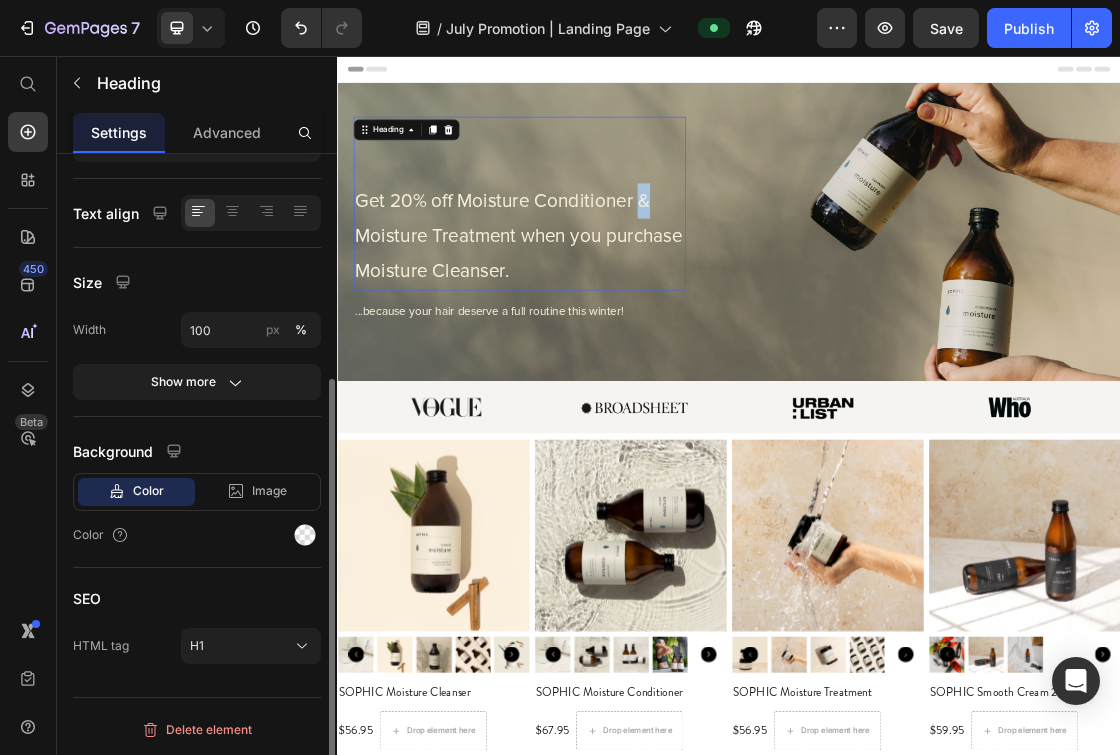 scroll, scrollTop: 0, scrollLeft: 0, axis: both 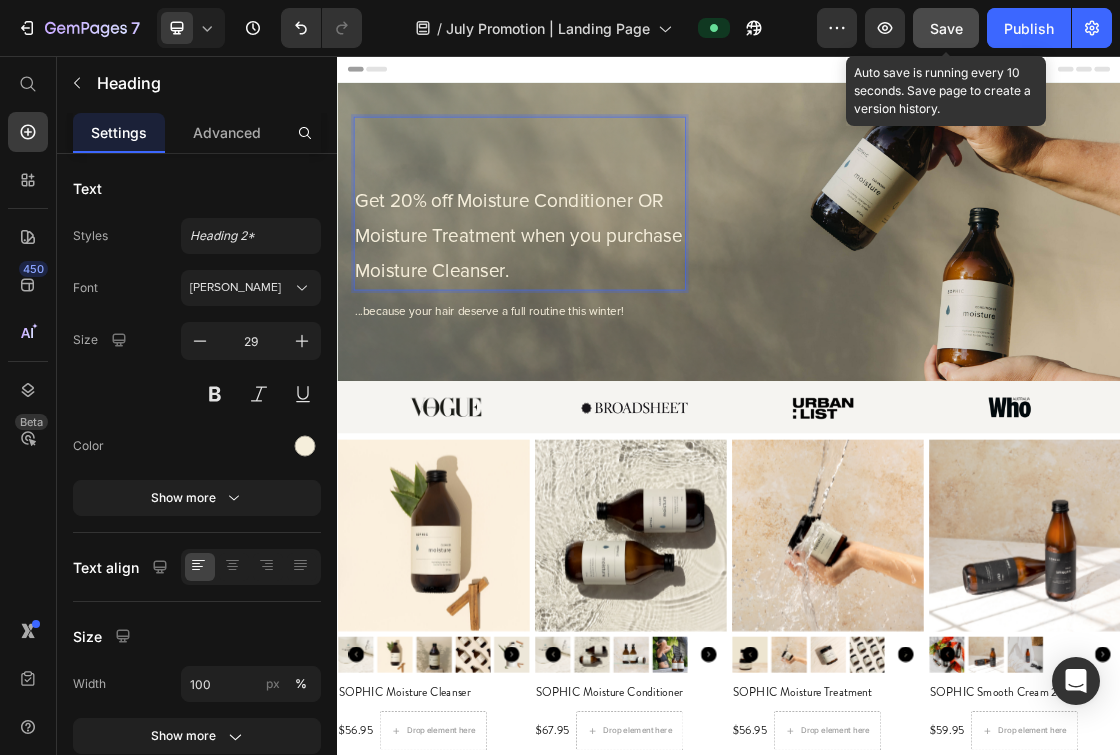 click on "Save" 